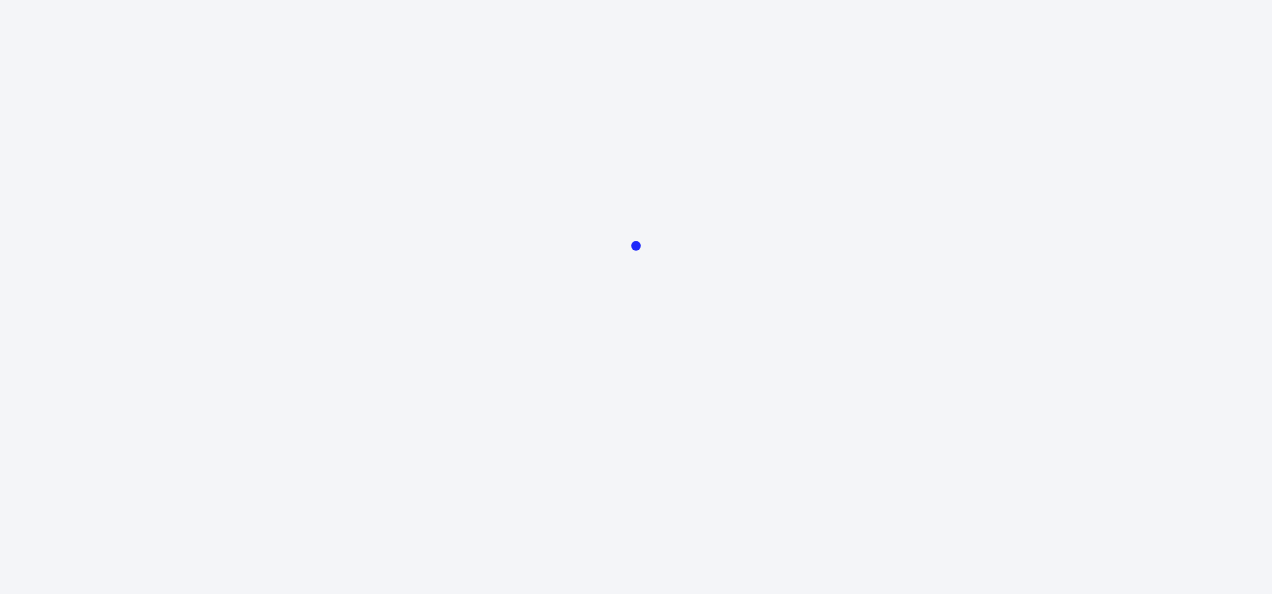 scroll, scrollTop: 0, scrollLeft: 0, axis: both 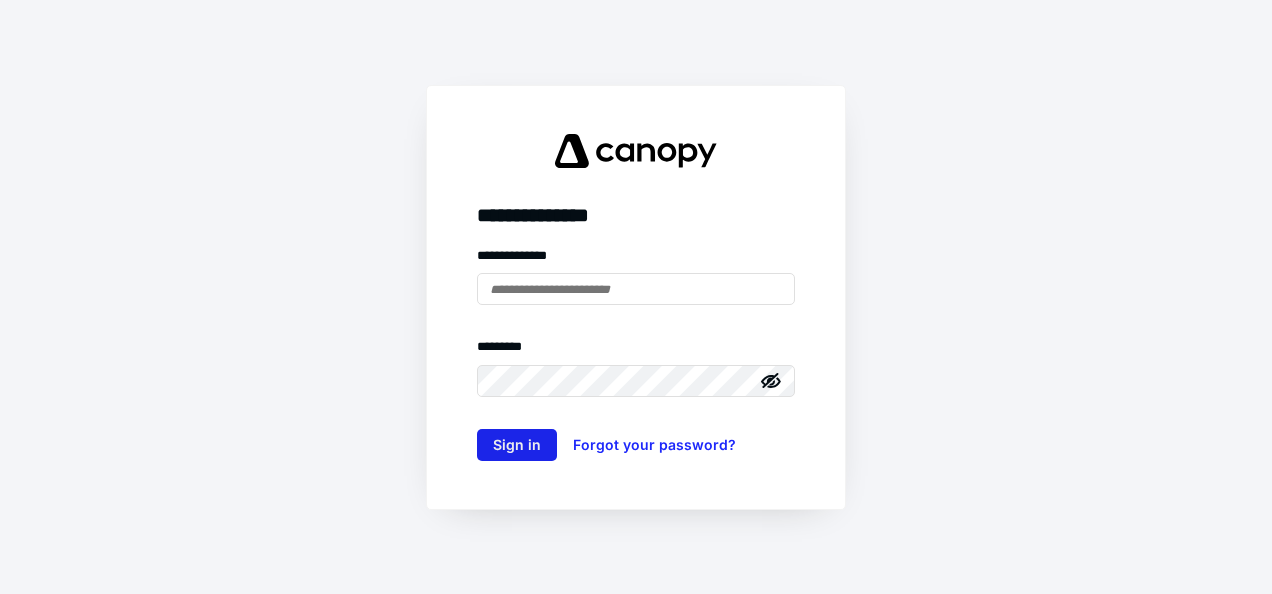 type on "**********" 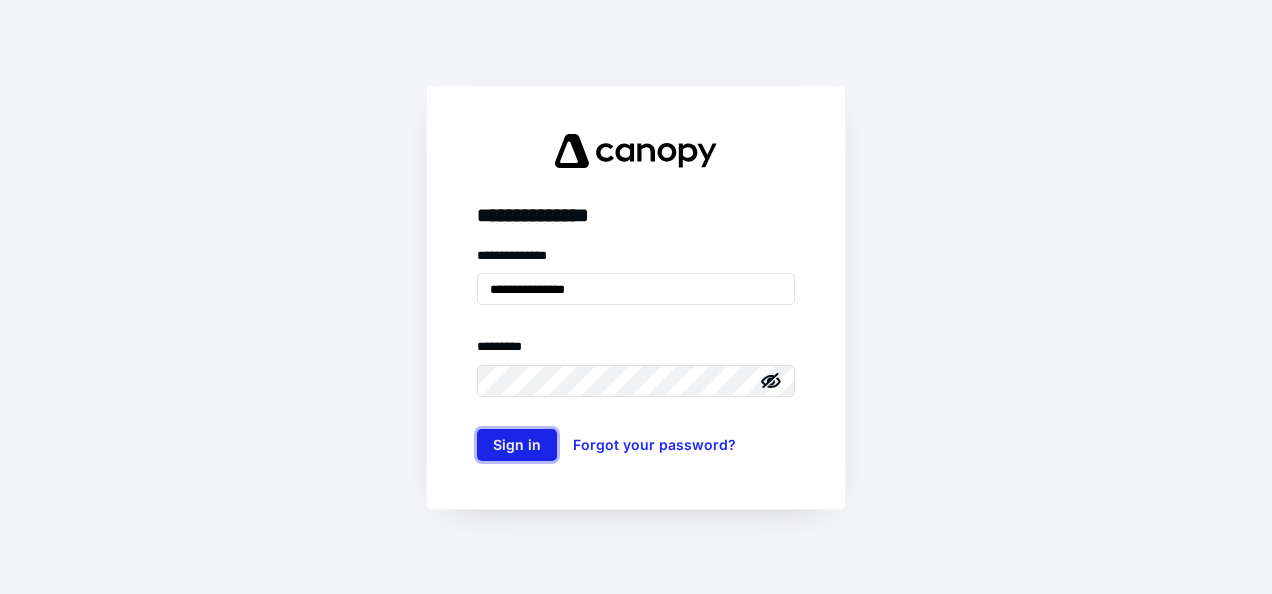 click on "Sign in" at bounding box center (517, 445) 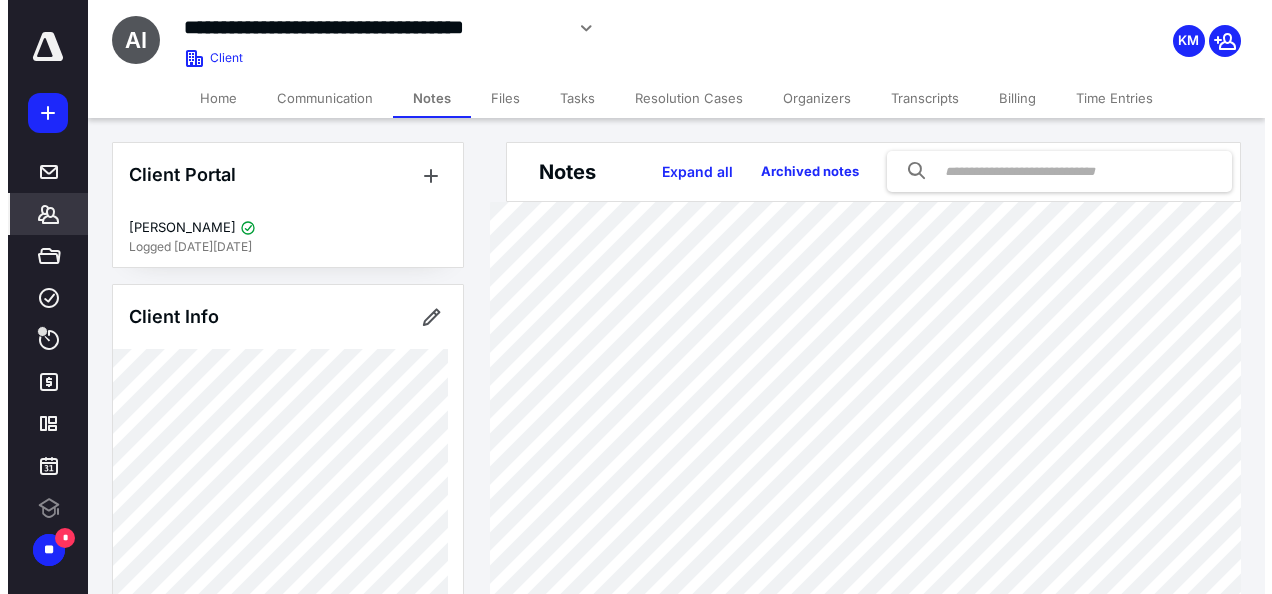 scroll, scrollTop: 0, scrollLeft: 0, axis: both 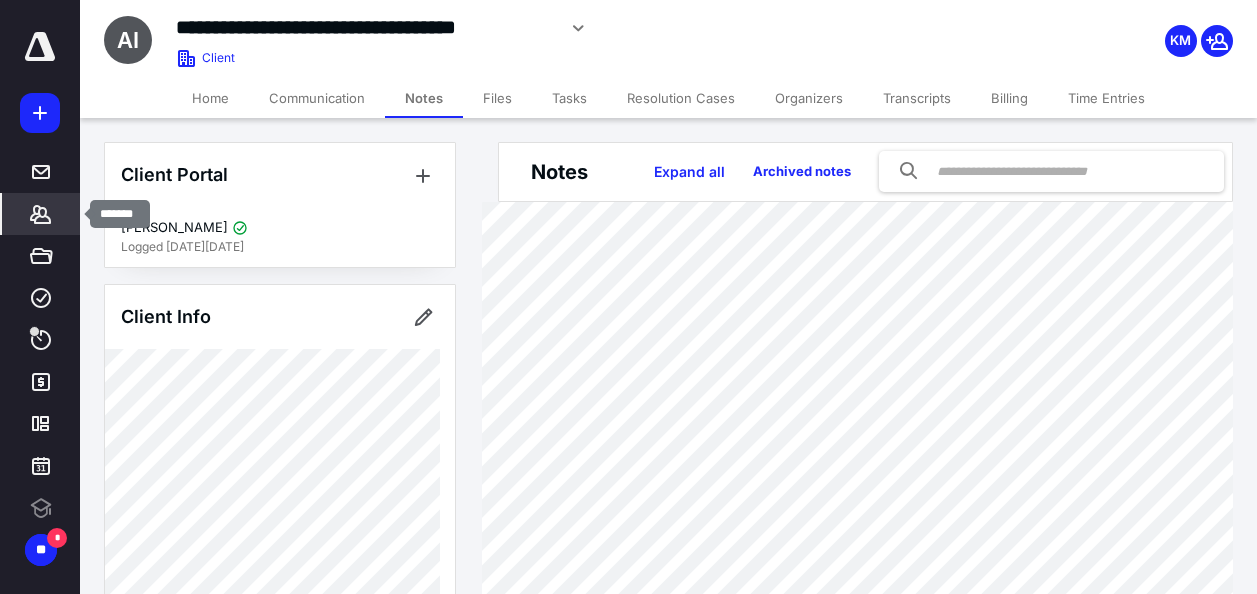 click 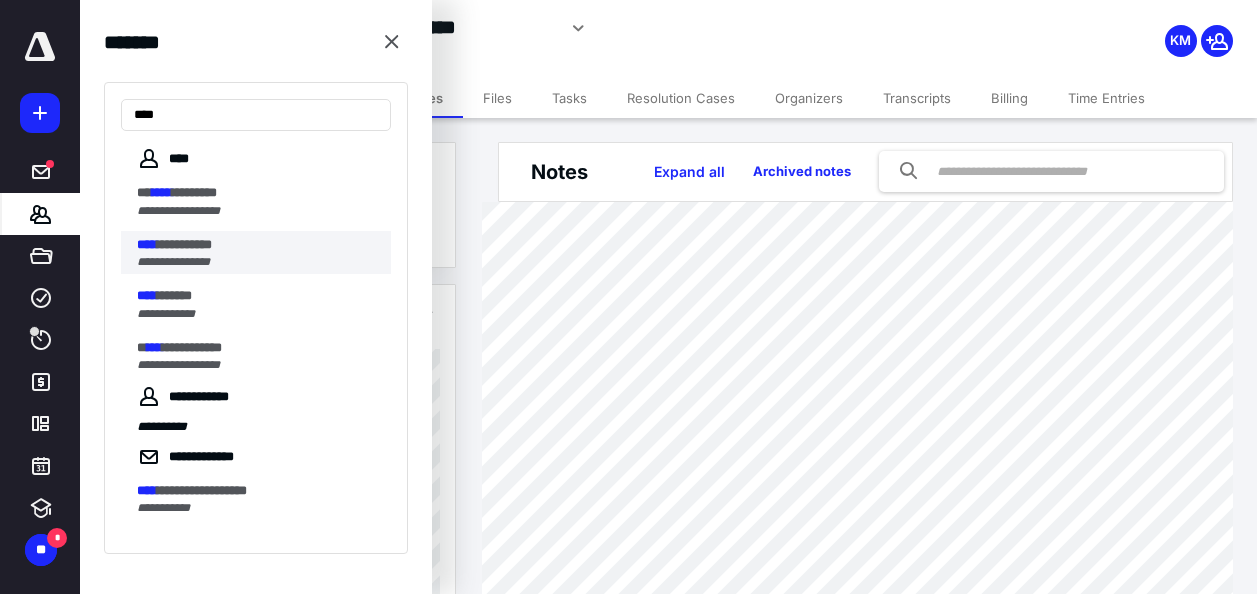 type on "****" 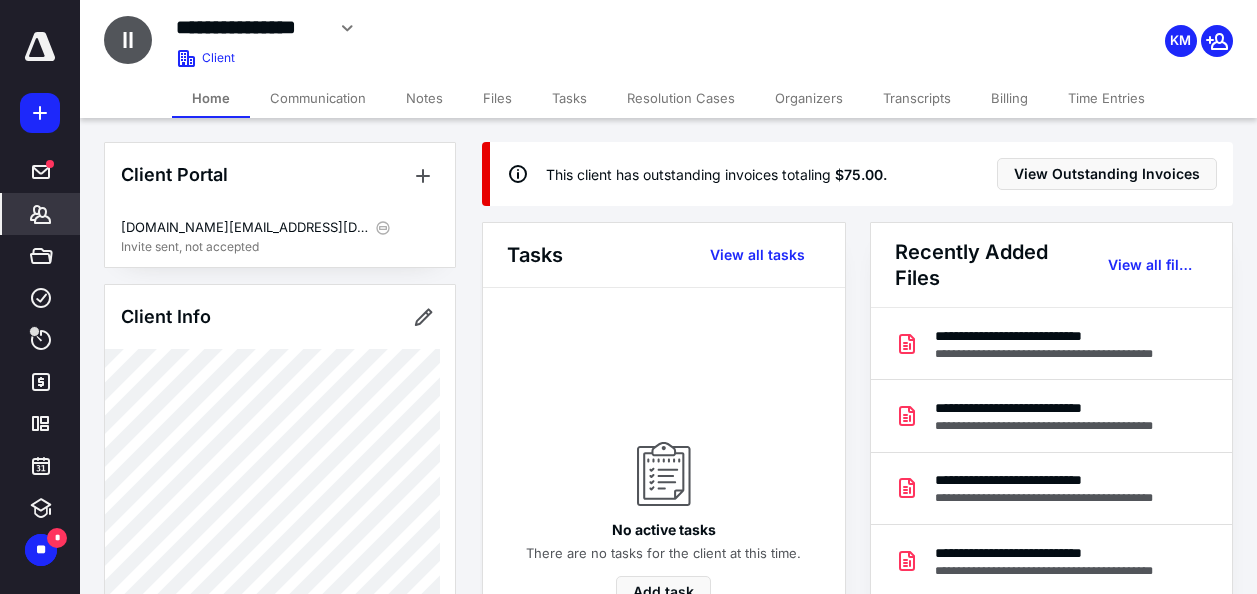 click on "Files" at bounding box center [497, 98] 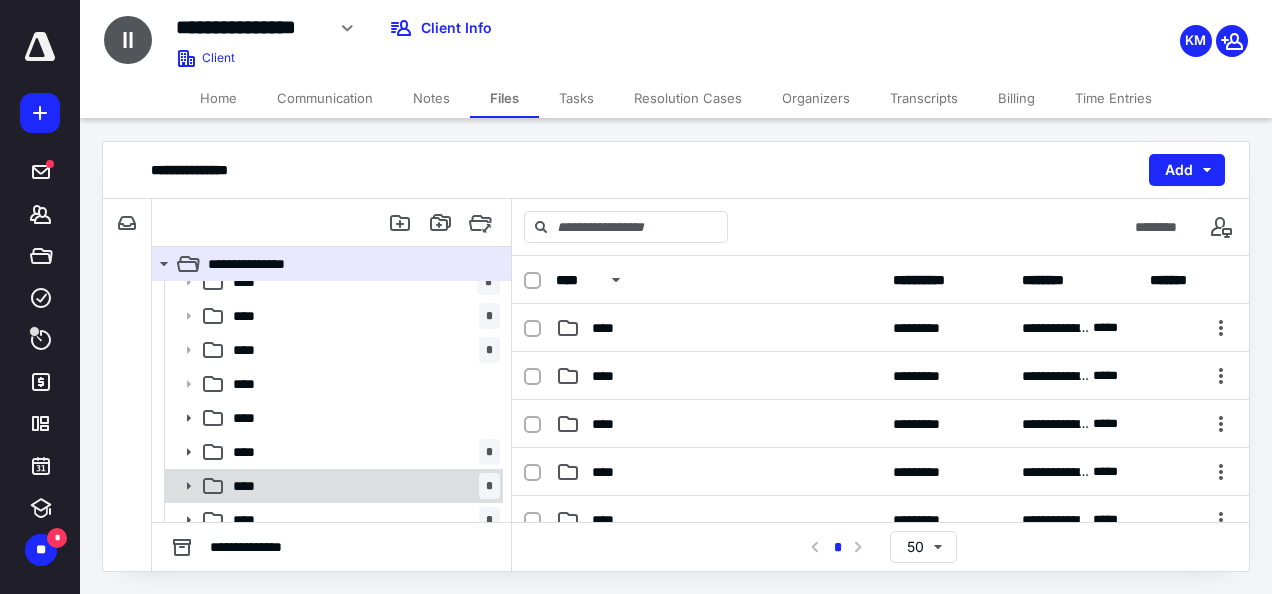 scroll, scrollTop: 200, scrollLeft: 0, axis: vertical 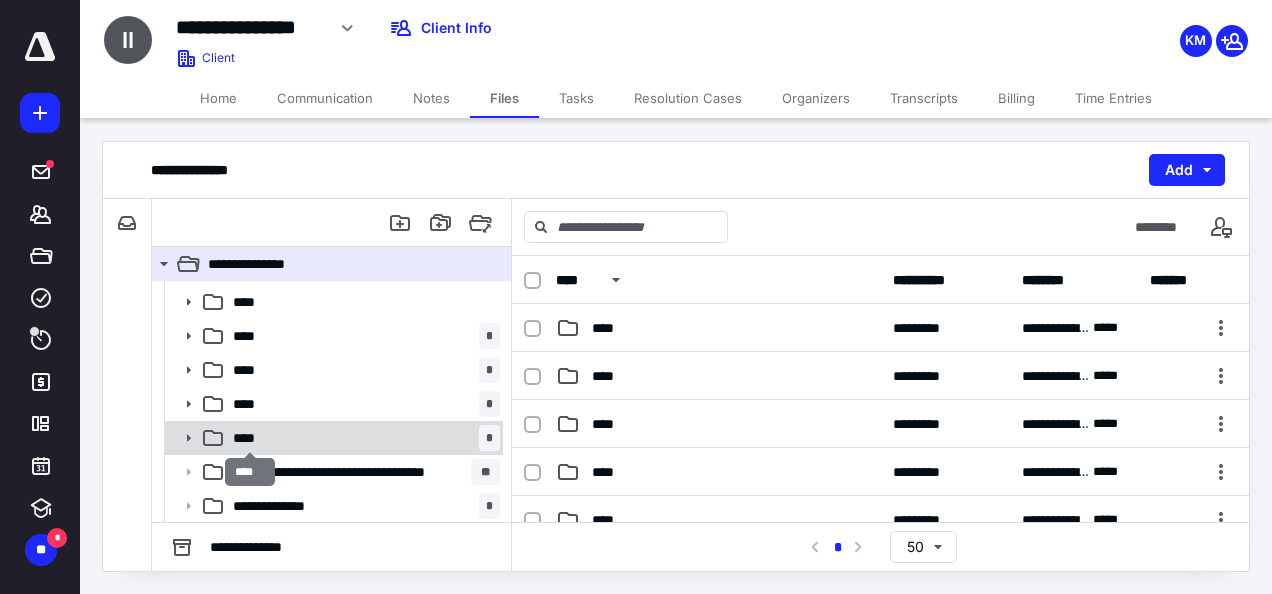 click on "****" at bounding box center [250, 438] 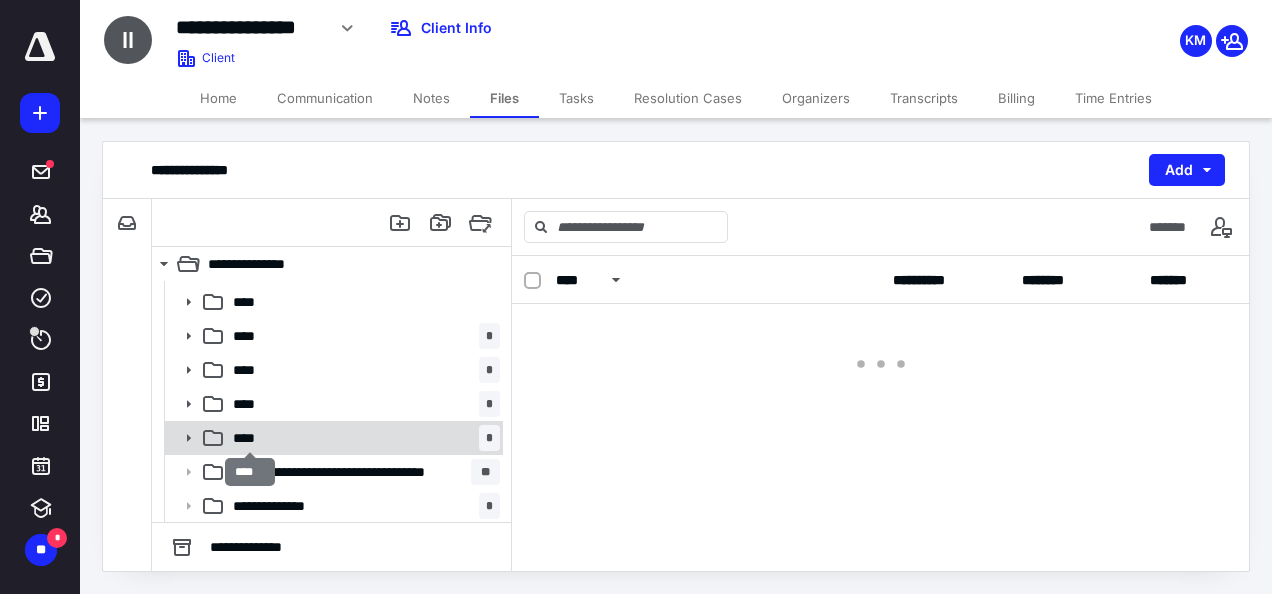 click on "****" at bounding box center [250, 438] 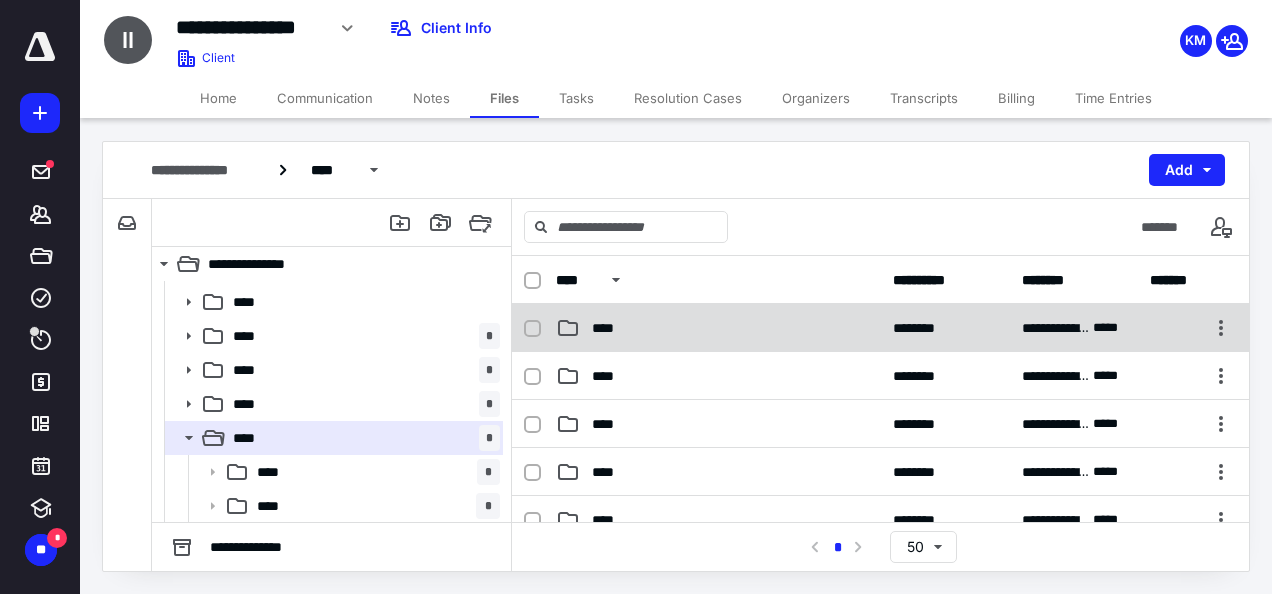click on "**********" at bounding box center (880, 328) 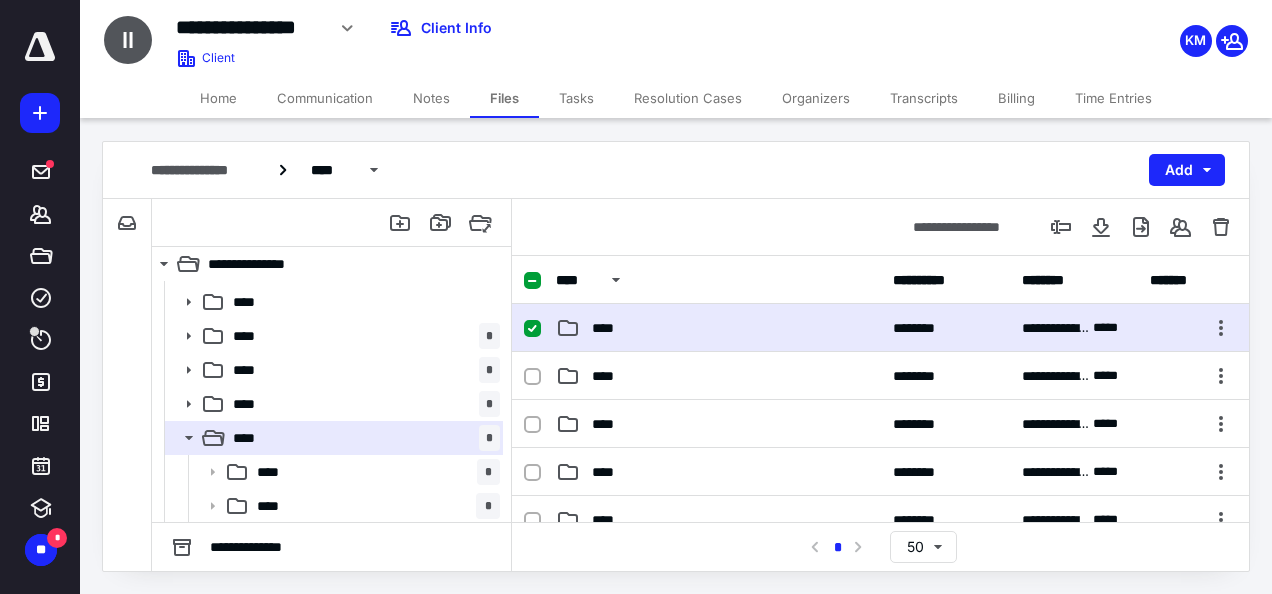 click on "**********" at bounding box center (880, 328) 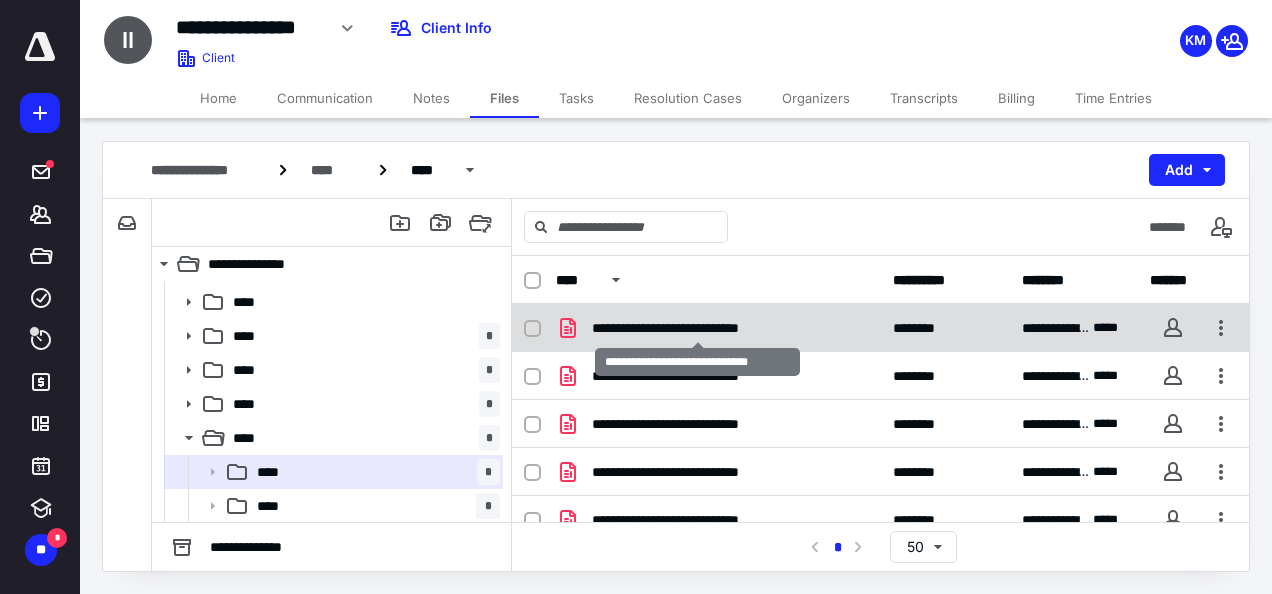 scroll, scrollTop: 82, scrollLeft: 0, axis: vertical 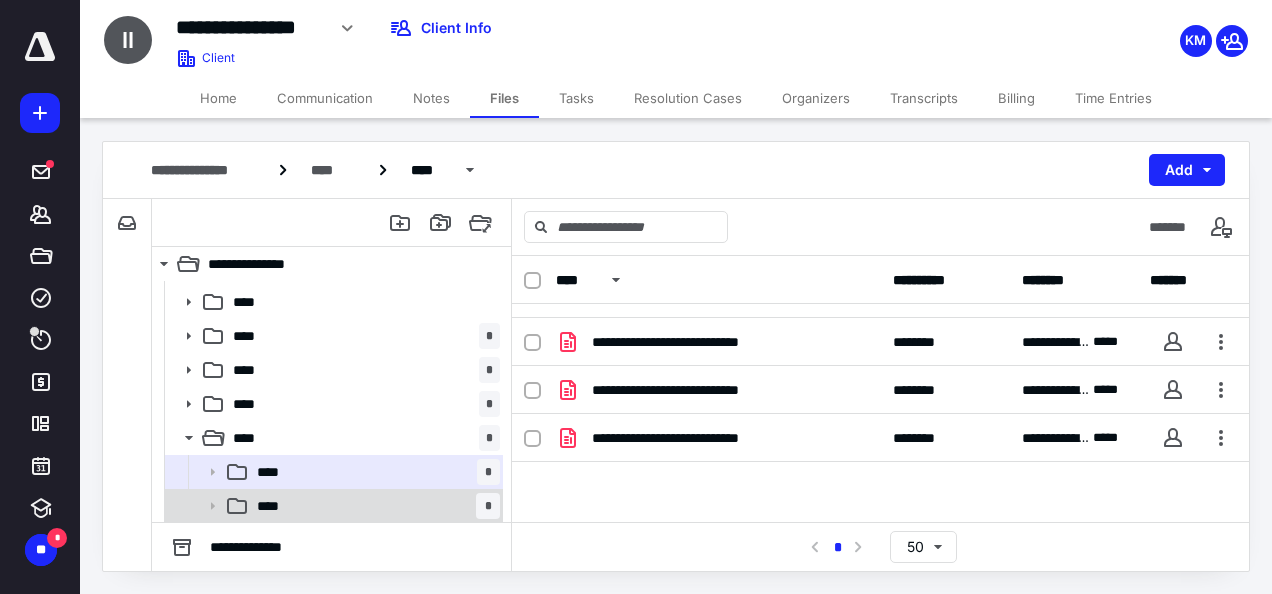 click on "**** *" at bounding box center [374, 506] 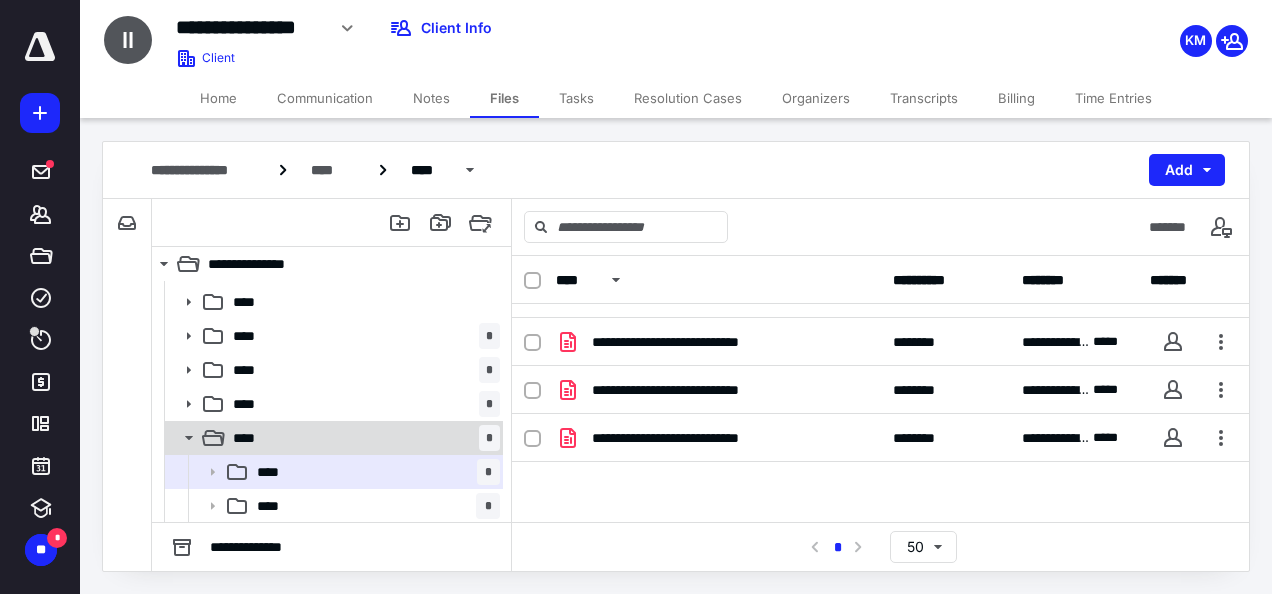 scroll, scrollTop: 0, scrollLeft: 0, axis: both 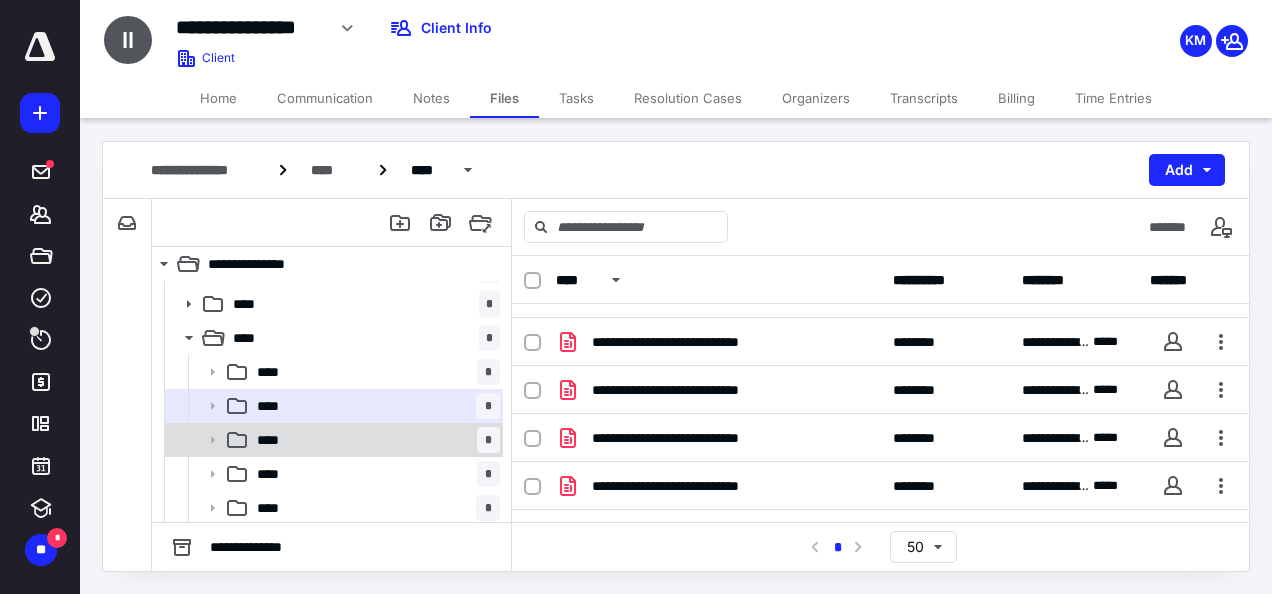 drag, startPoint x: 308, startPoint y: 437, endPoint x: 320, endPoint y: 350, distance: 87.823685 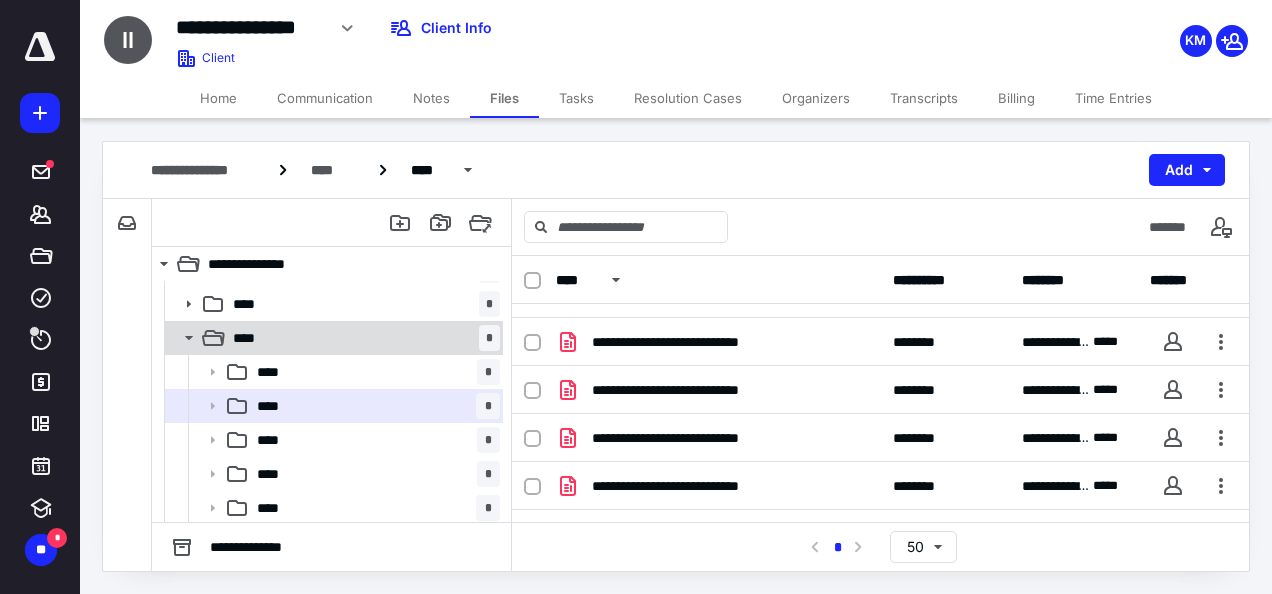 click on "**** *" at bounding box center [374, 440] 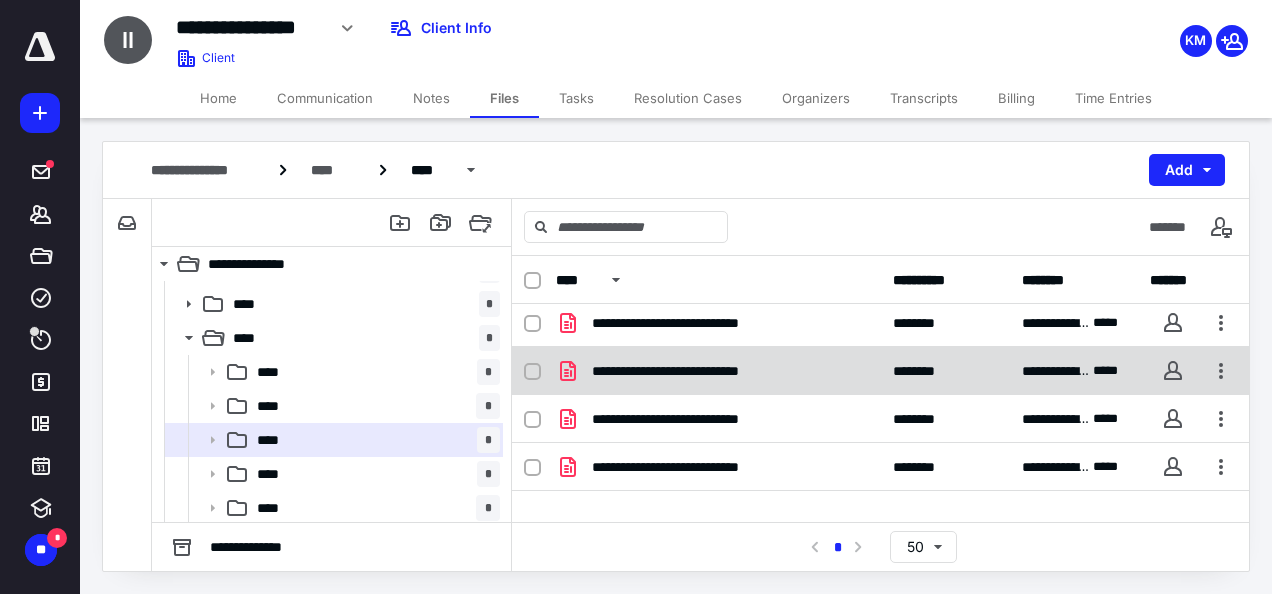 scroll, scrollTop: 82, scrollLeft: 0, axis: vertical 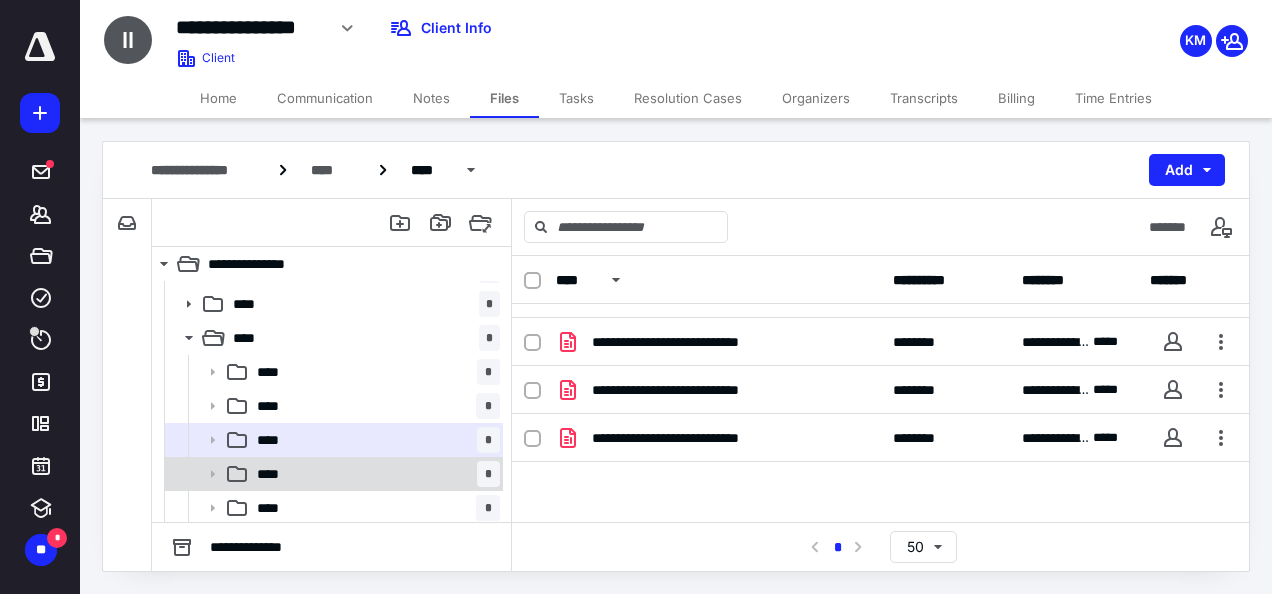 click on "**** *" at bounding box center (374, 474) 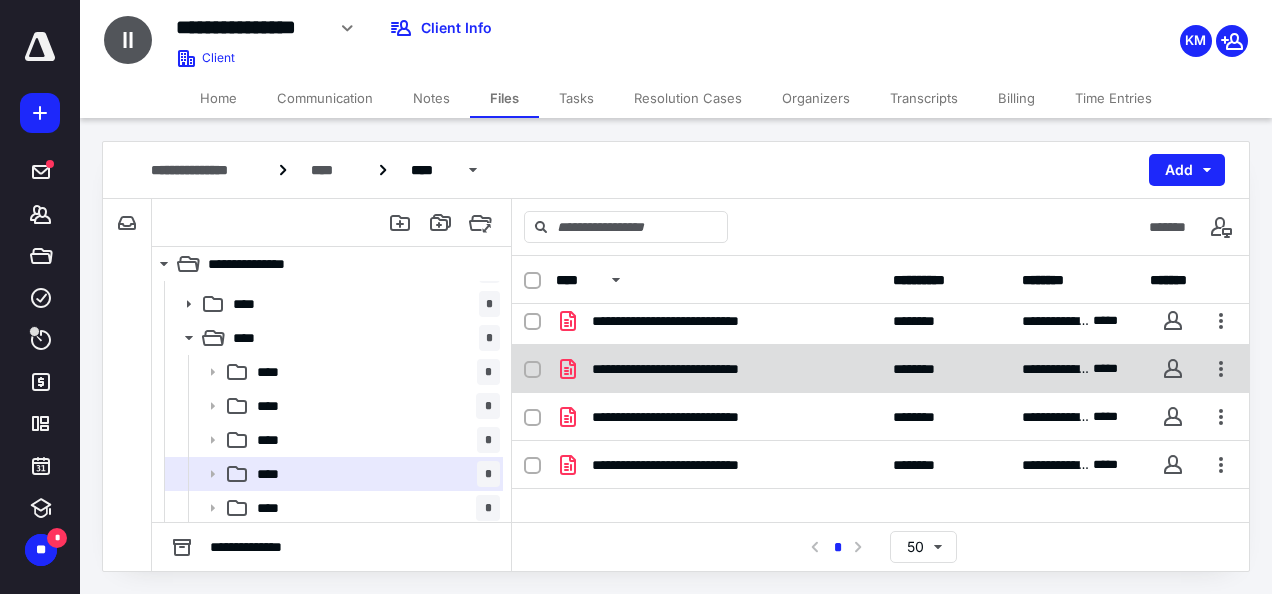scroll, scrollTop: 82, scrollLeft: 0, axis: vertical 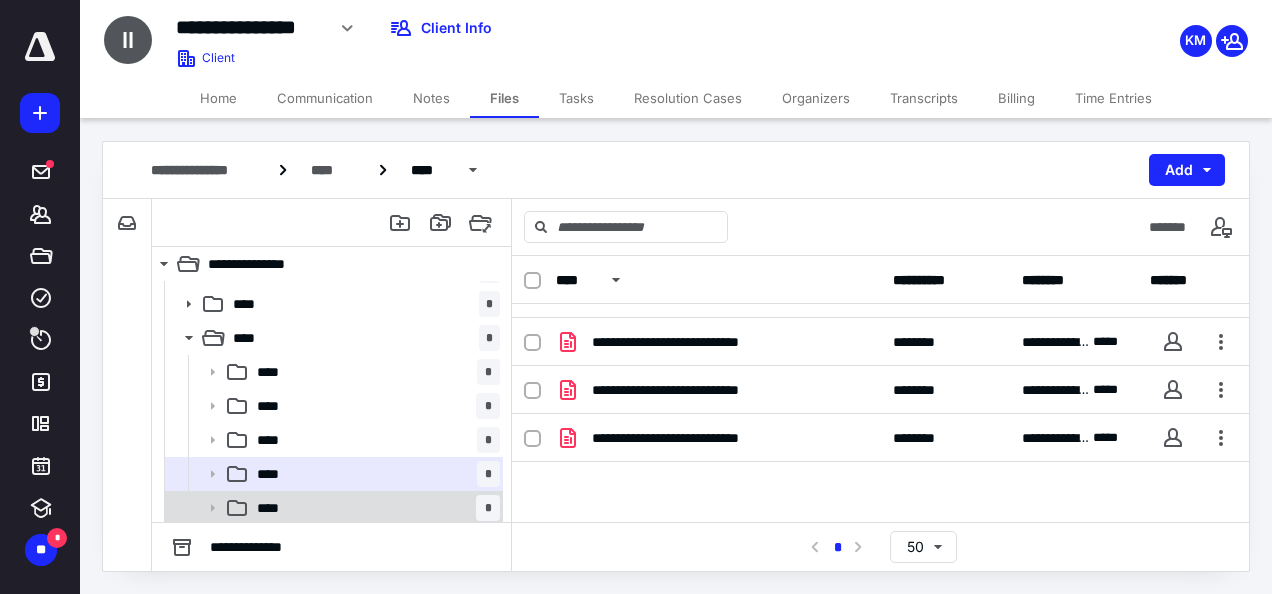 click on "**** *" at bounding box center (374, 508) 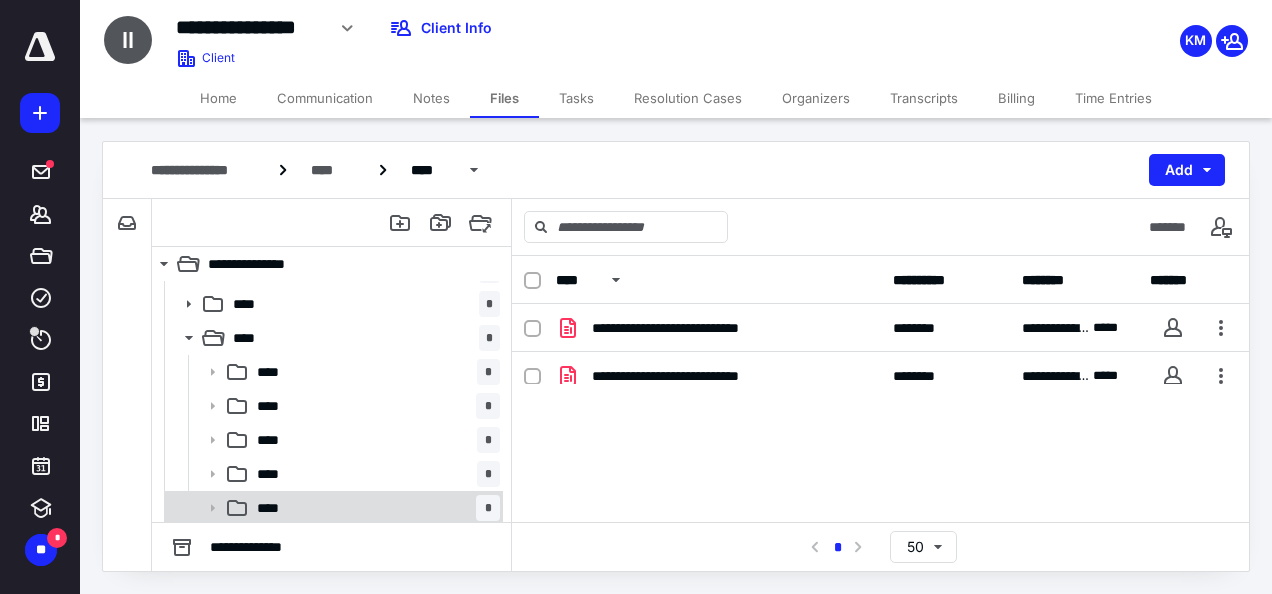 click on "**** *" at bounding box center (374, 508) 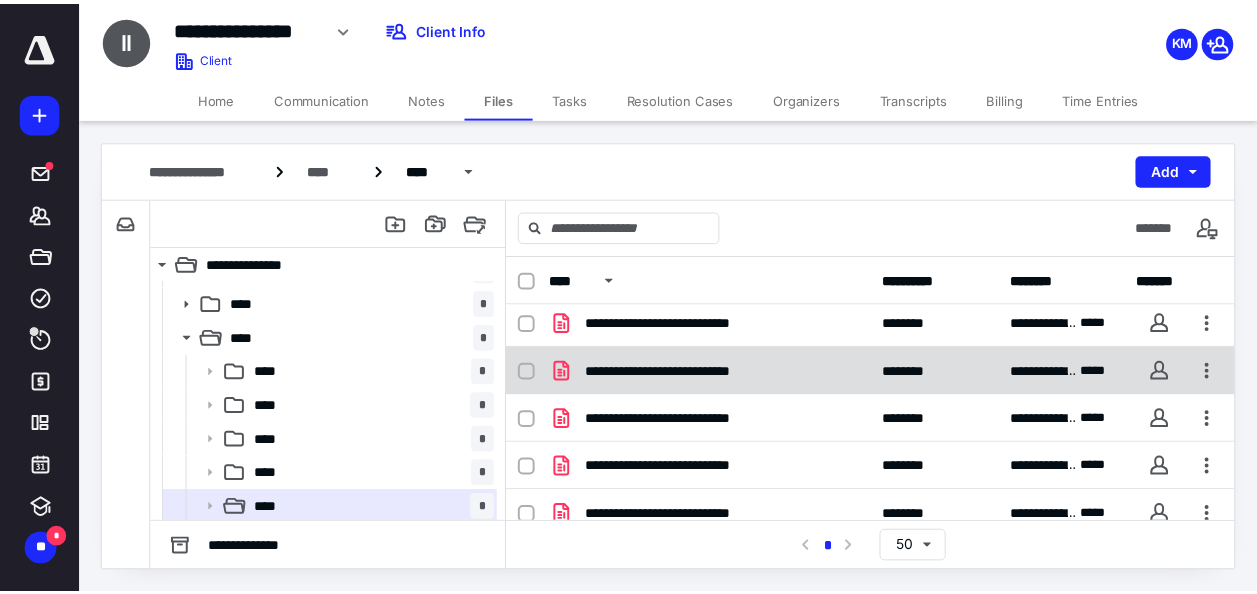 scroll, scrollTop: 82, scrollLeft: 0, axis: vertical 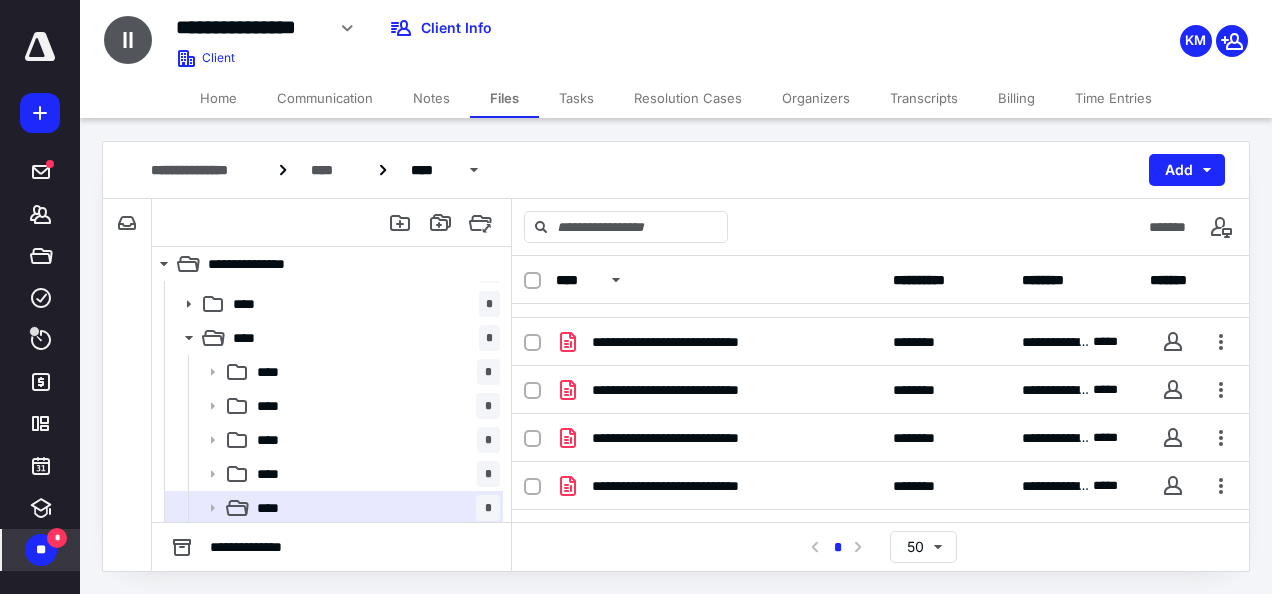 click on "**" at bounding box center (41, 550) 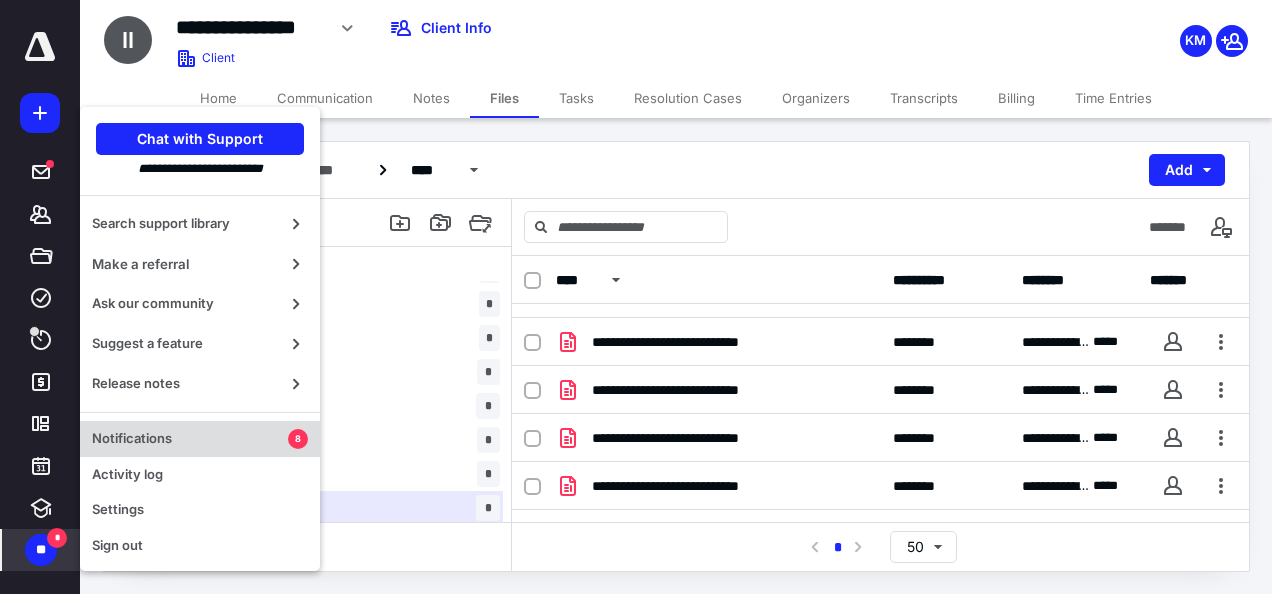 click on "Notifications" at bounding box center [190, 439] 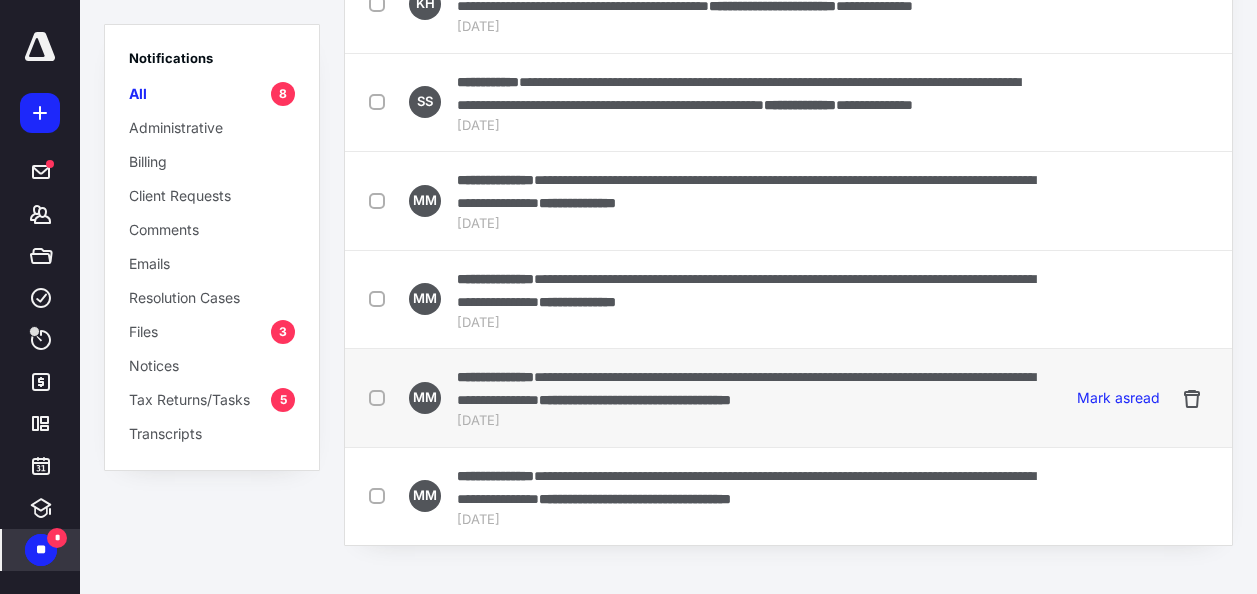 scroll, scrollTop: 392, scrollLeft: 0, axis: vertical 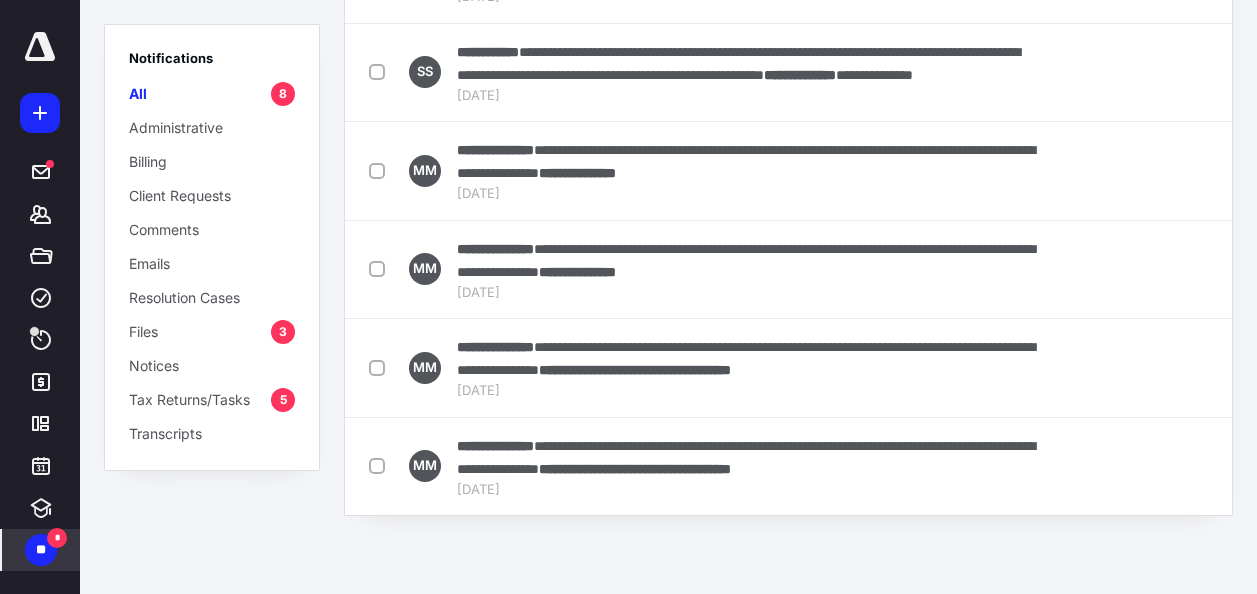 click on "Files 3" at bounding box center [212, 331] 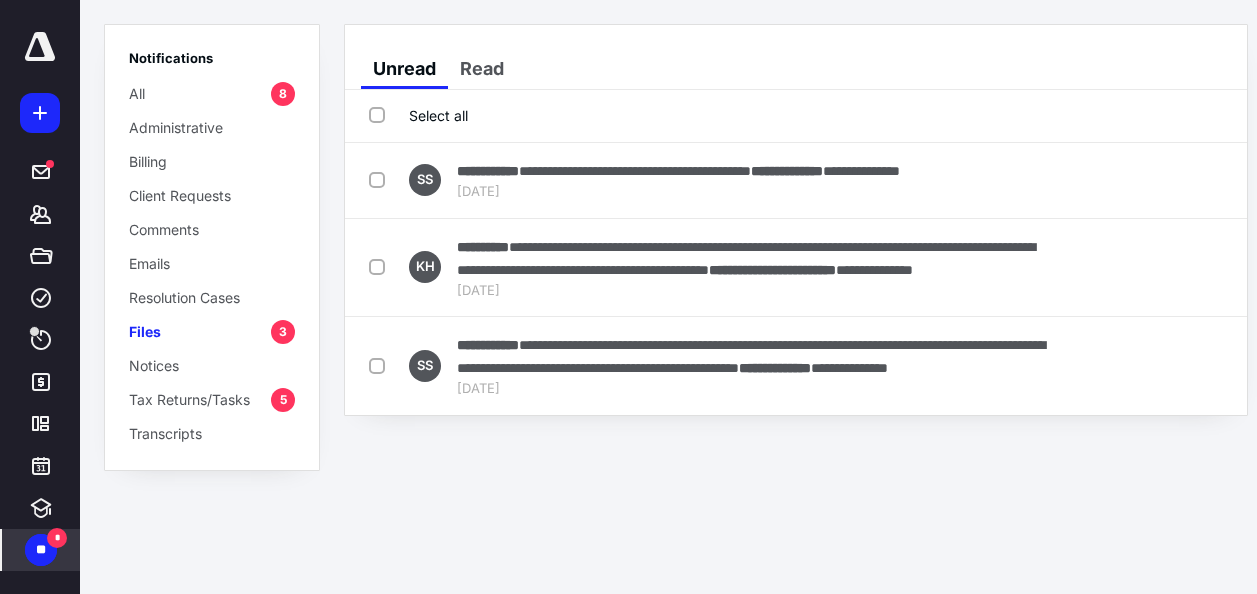 scroll, scrollTop: 0, scrollLeft: 0, axis: both 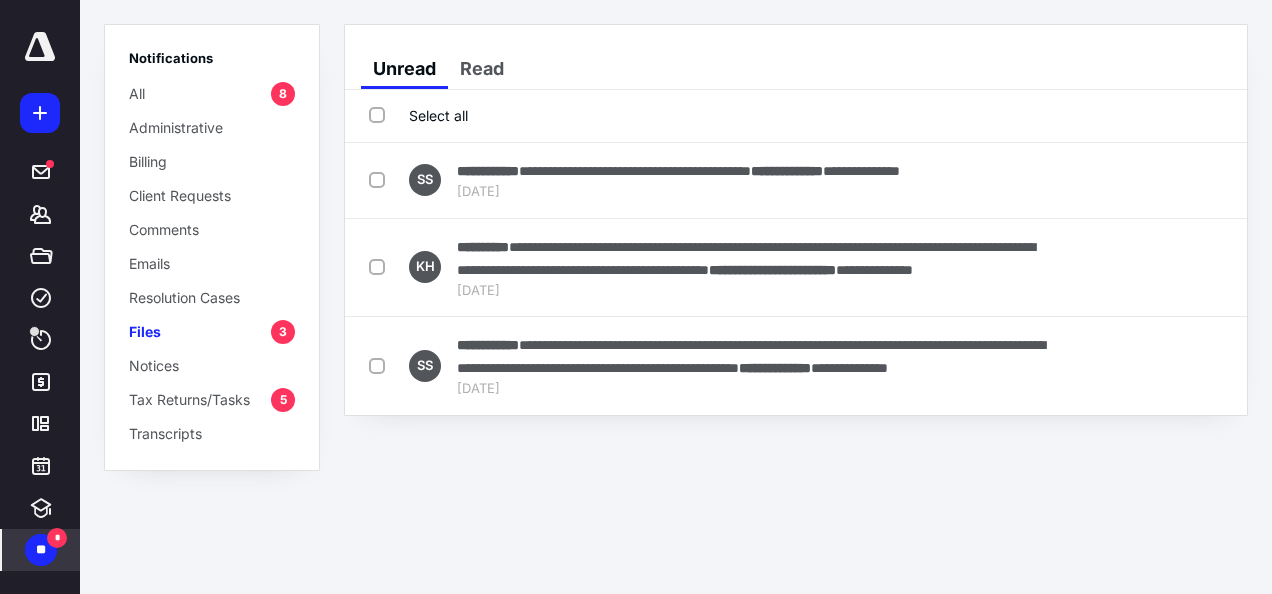 click on "Tax Returns/Tasks 5" at bounding box center [212, 399] 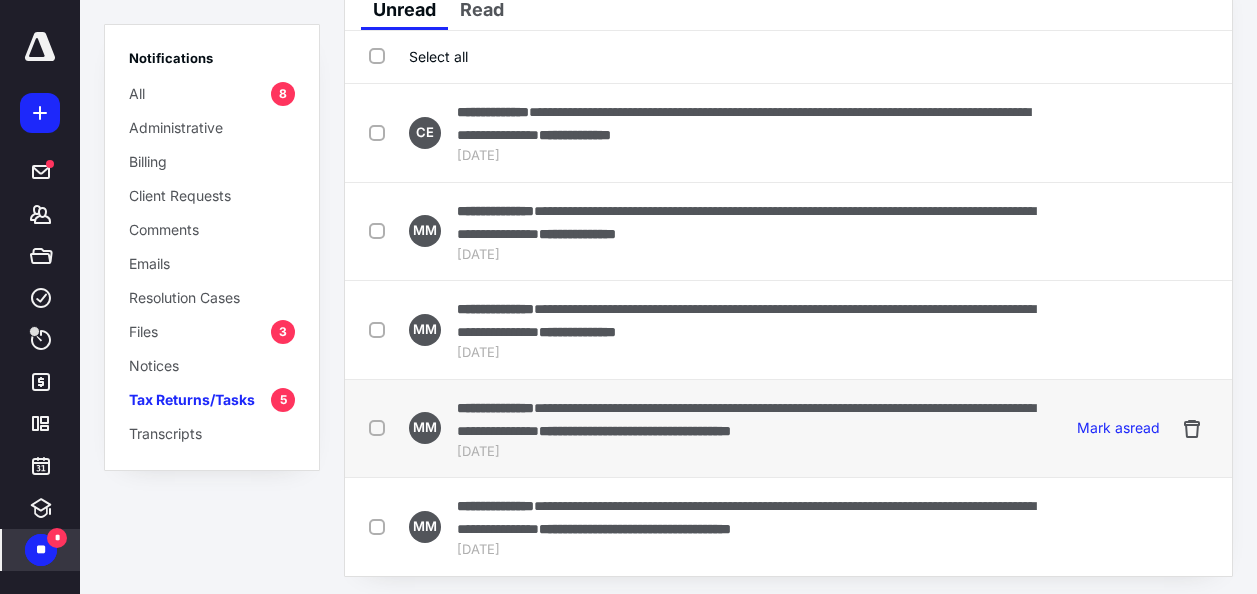 scroll, scrollTop: 88, scrollLeft: 0, axis: vertical 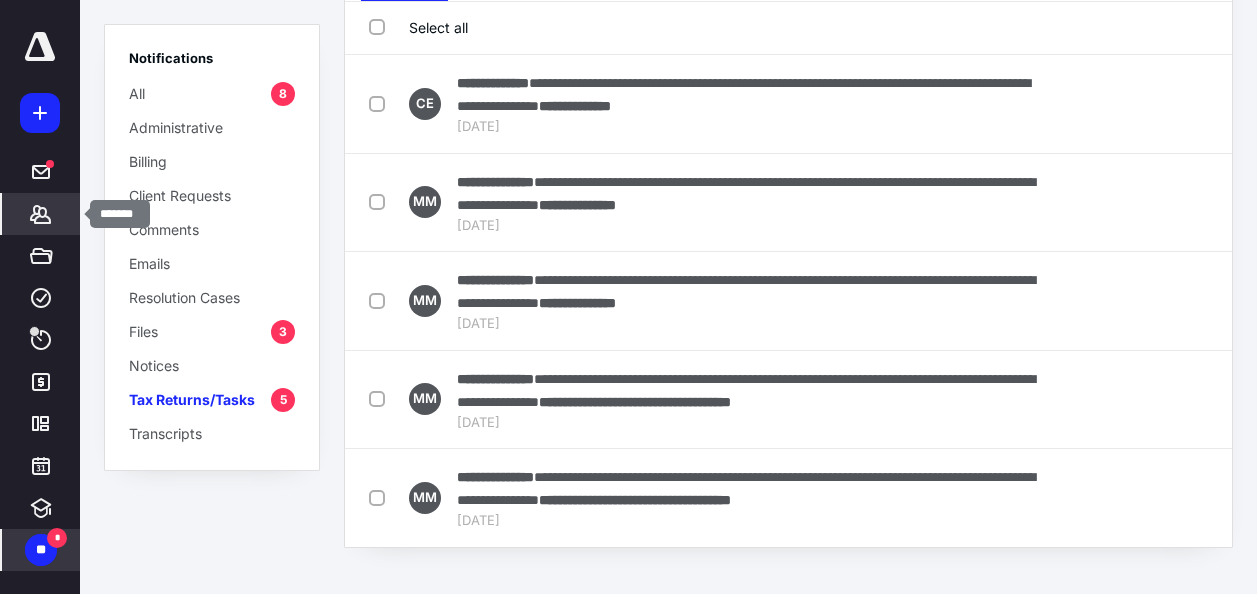 click 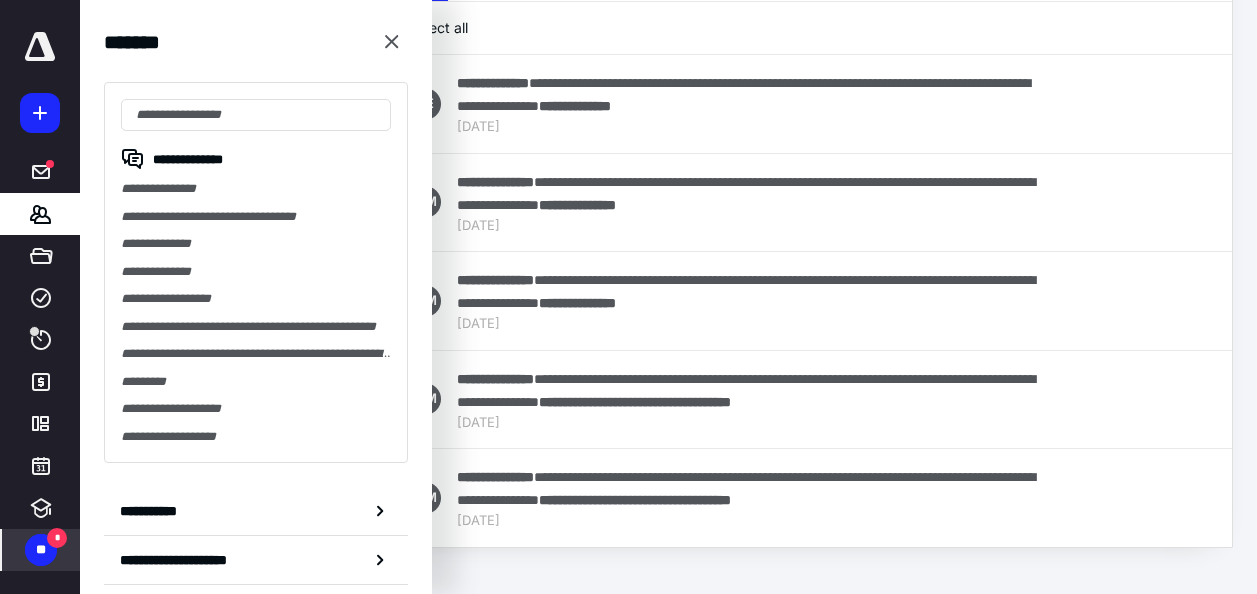 click on "**********" at bounding box center (256, 272) 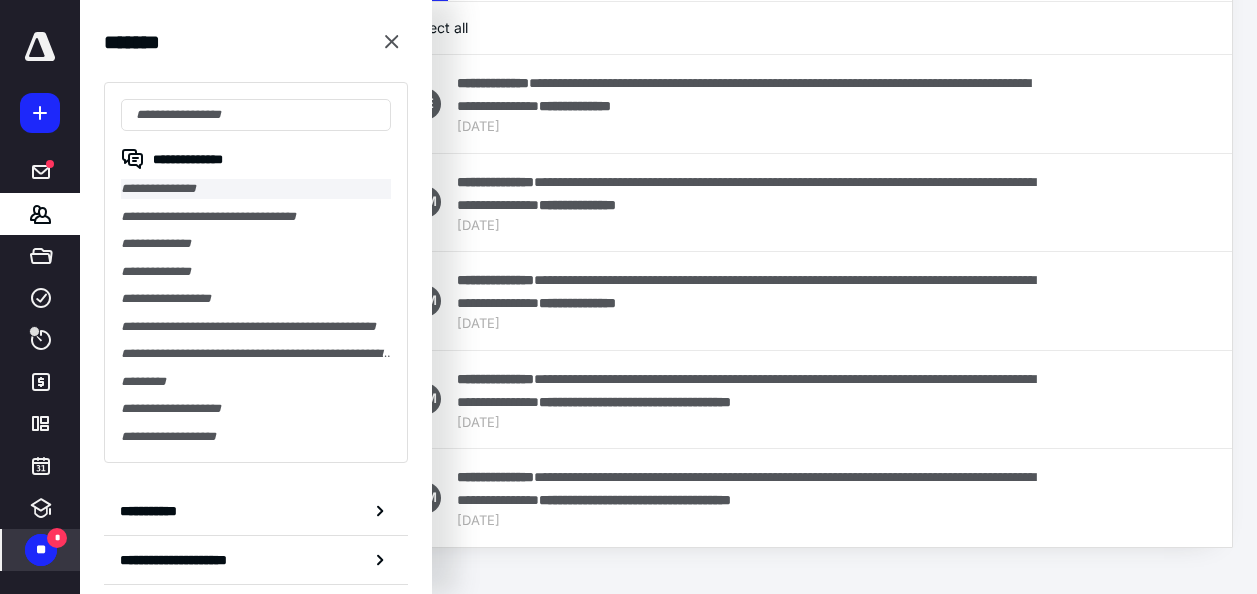 click on "**********" at bounding box center (256, 189) 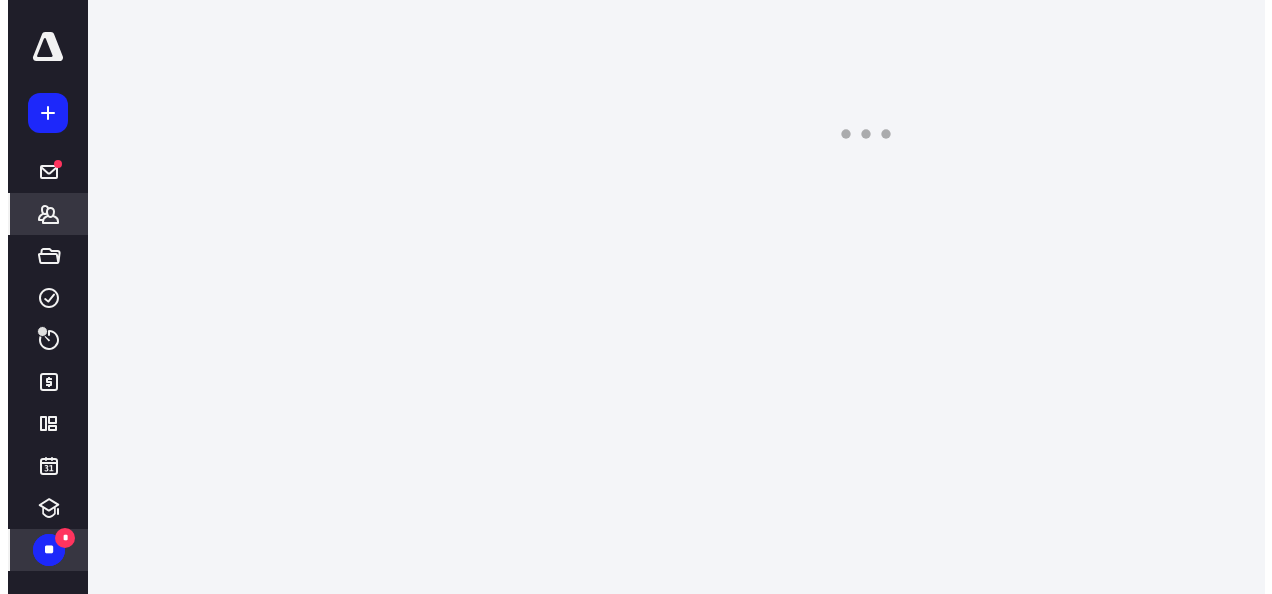 scroll, scrollTop: 0, scrollLeft: 0, axis: both 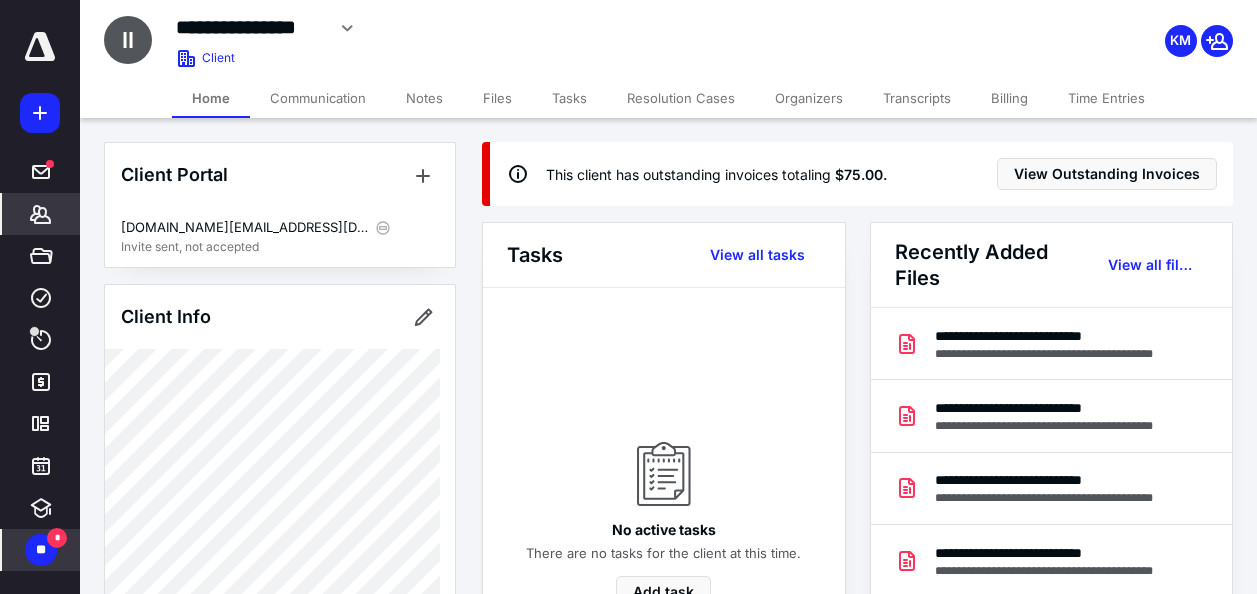click on "Files" at bounding box center [497, 98] 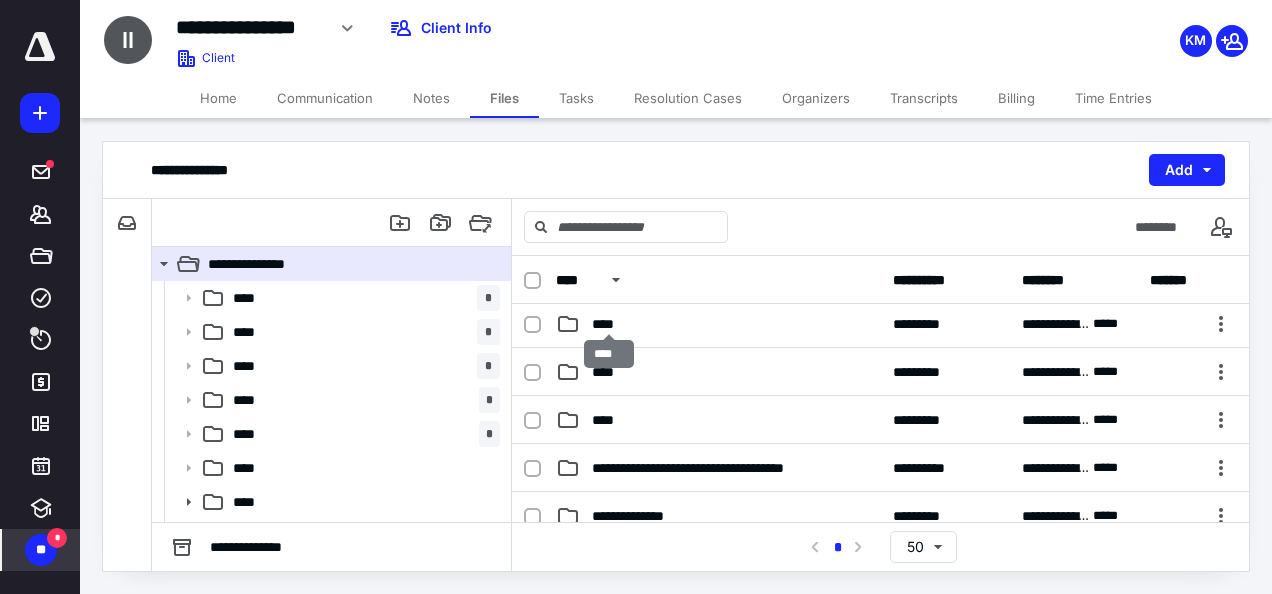 scroll, scrollTop: 400, scrollLeft: 0, axis: vertical 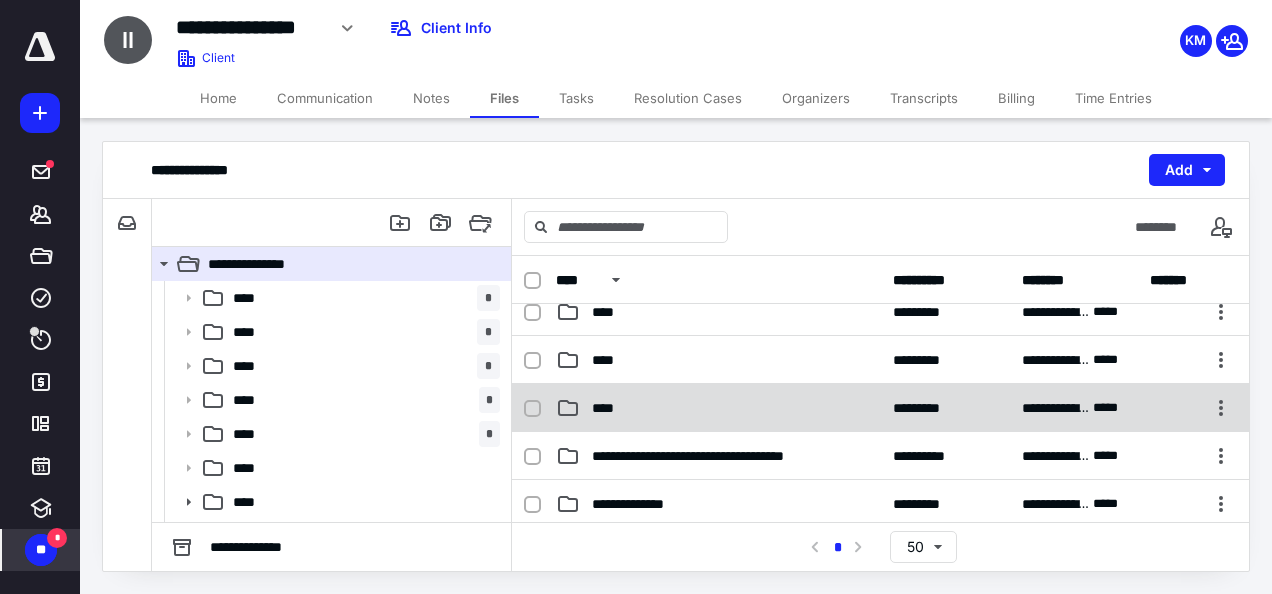 click on "****" at bounding box center (609, 408) 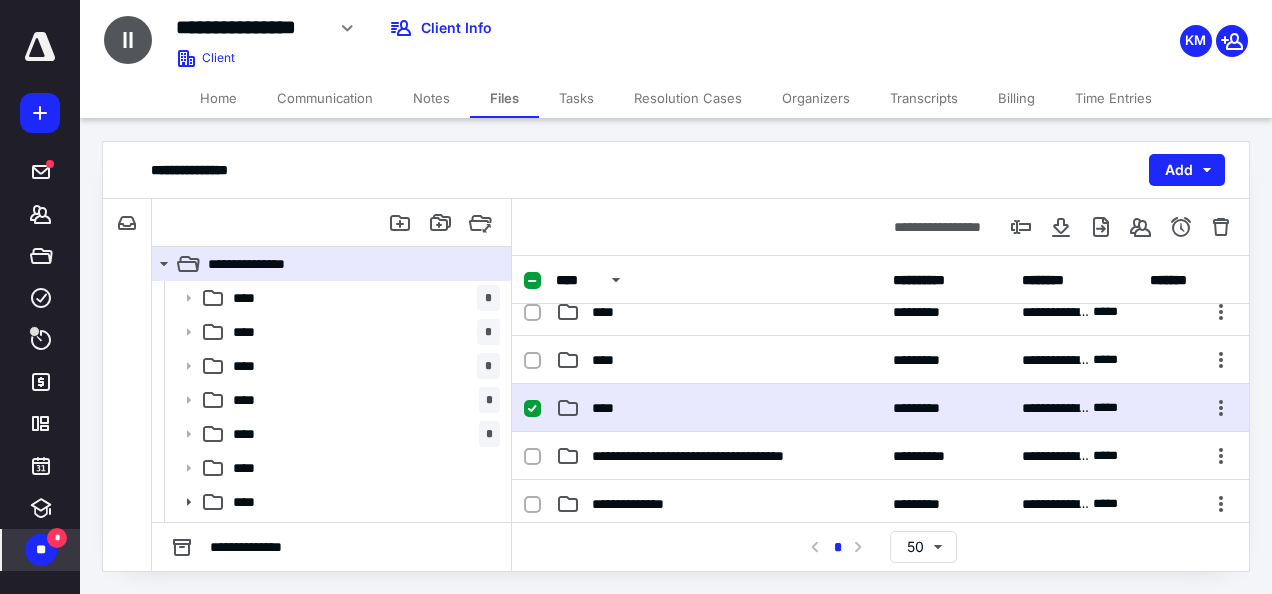 click on "****" at bounding box center [609, 408] 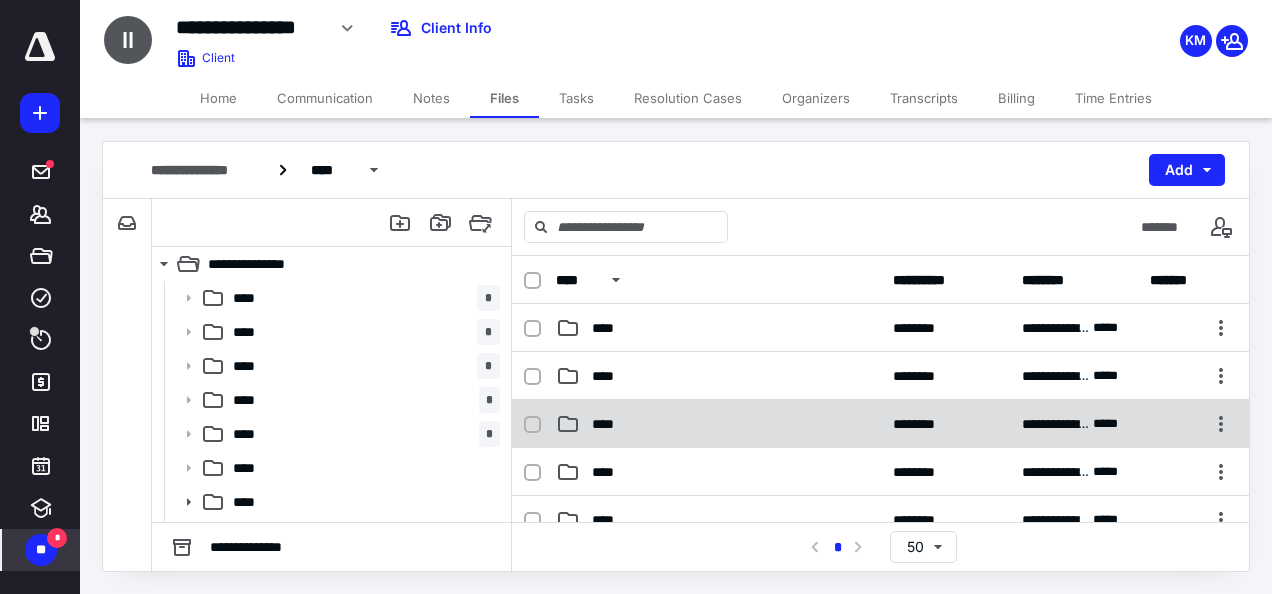 click on "****" at bounding box center (608, 424) 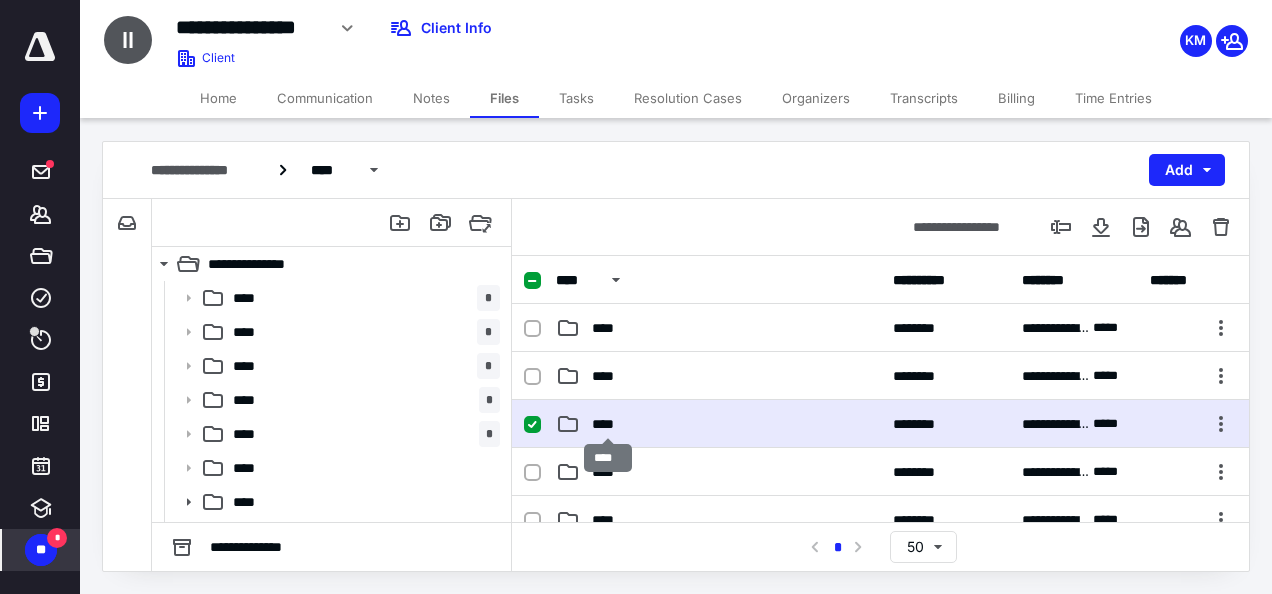 click on "****" at bounding box center (608, 424) 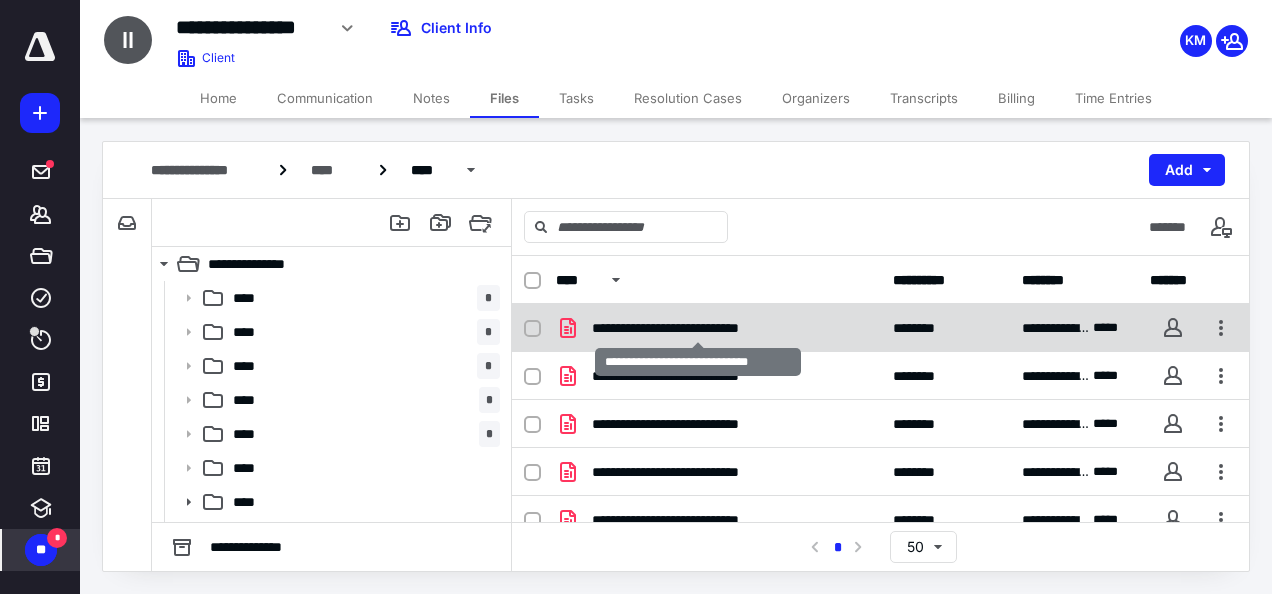 click on "**********" at bounding box center [698, 328] 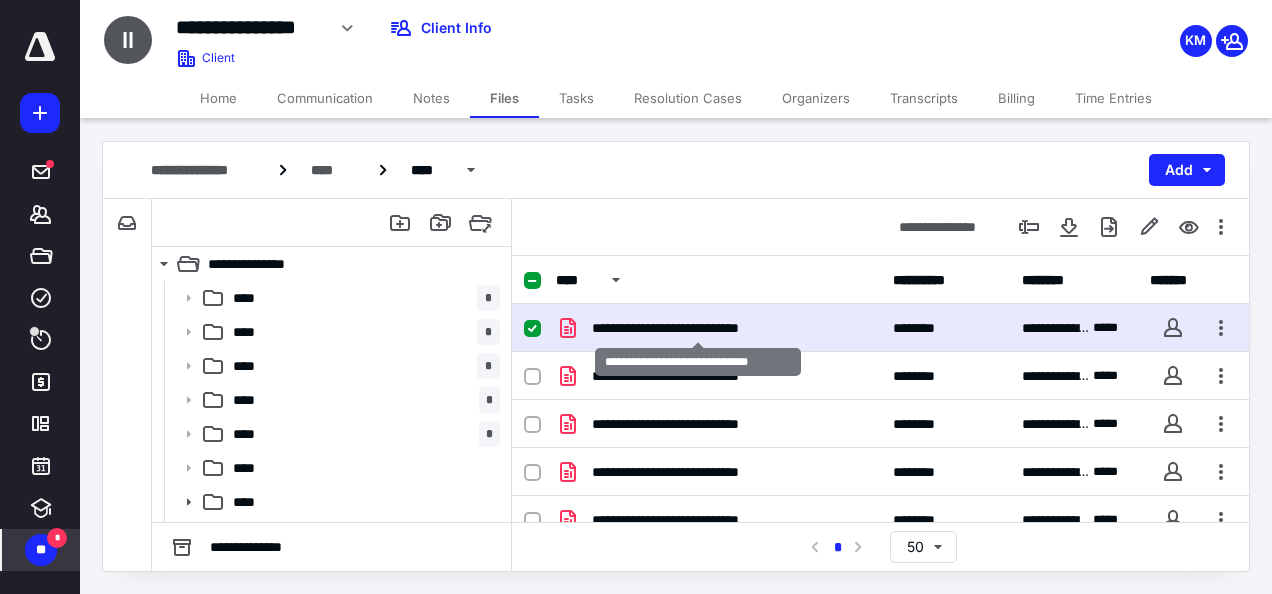 click on "**********" at bounding box center [698, 328] 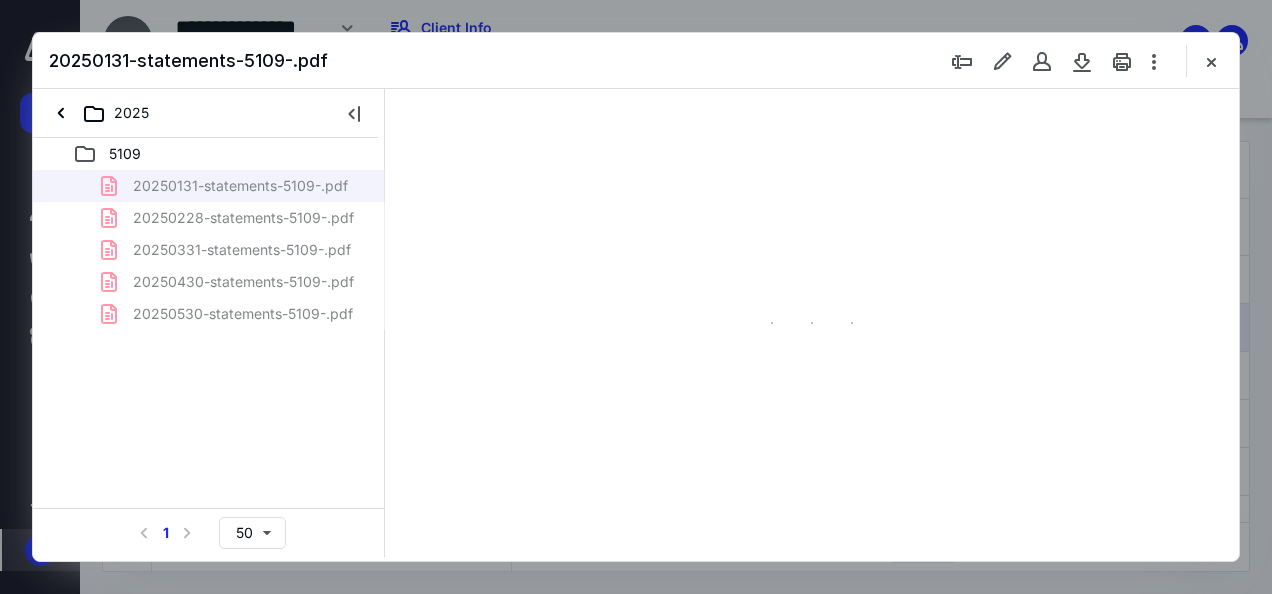 scroll, scrollTop: 0, scrollLeft: 0, axis: both 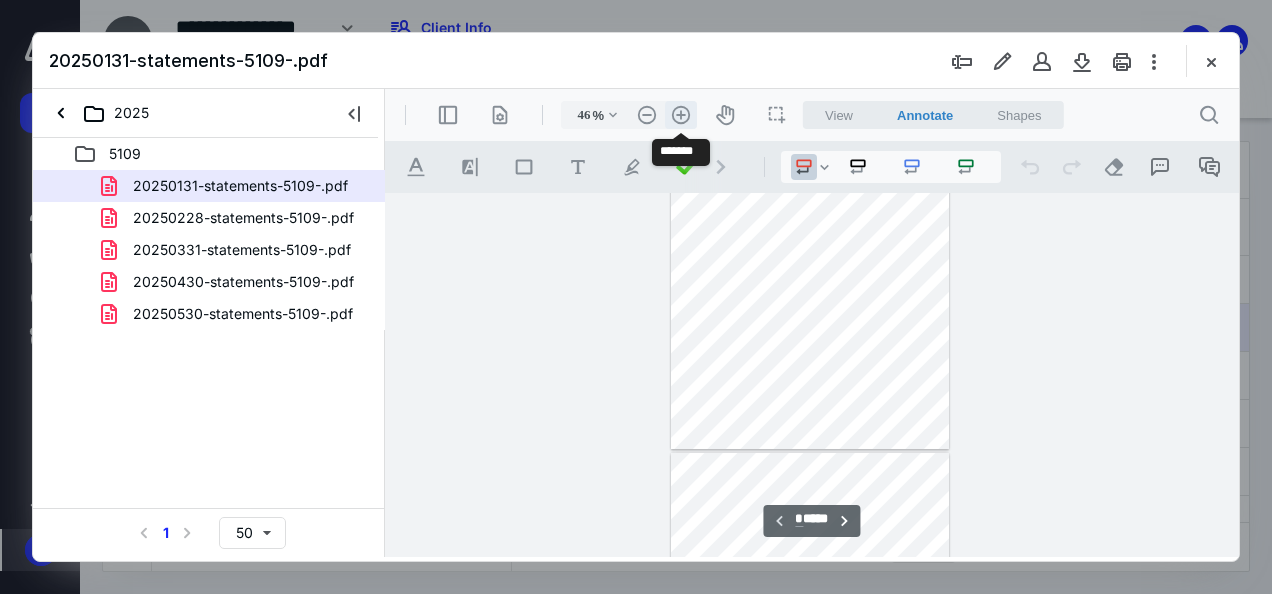 click on ".cls-1{fill:#abb0c4;} icon - header - zoom - in - line" at bounding box center (681, 115) 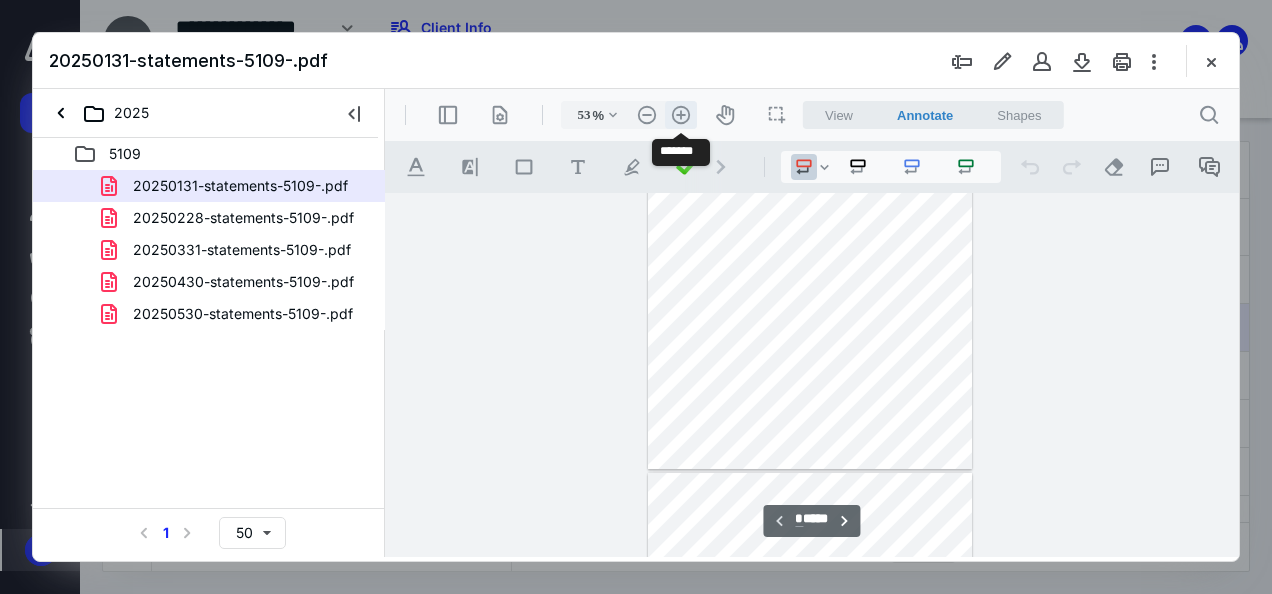 click on ".cls-1{fill:#abb0c4;} icon - header - zoom - in - line" at bounding box center (681, 115) 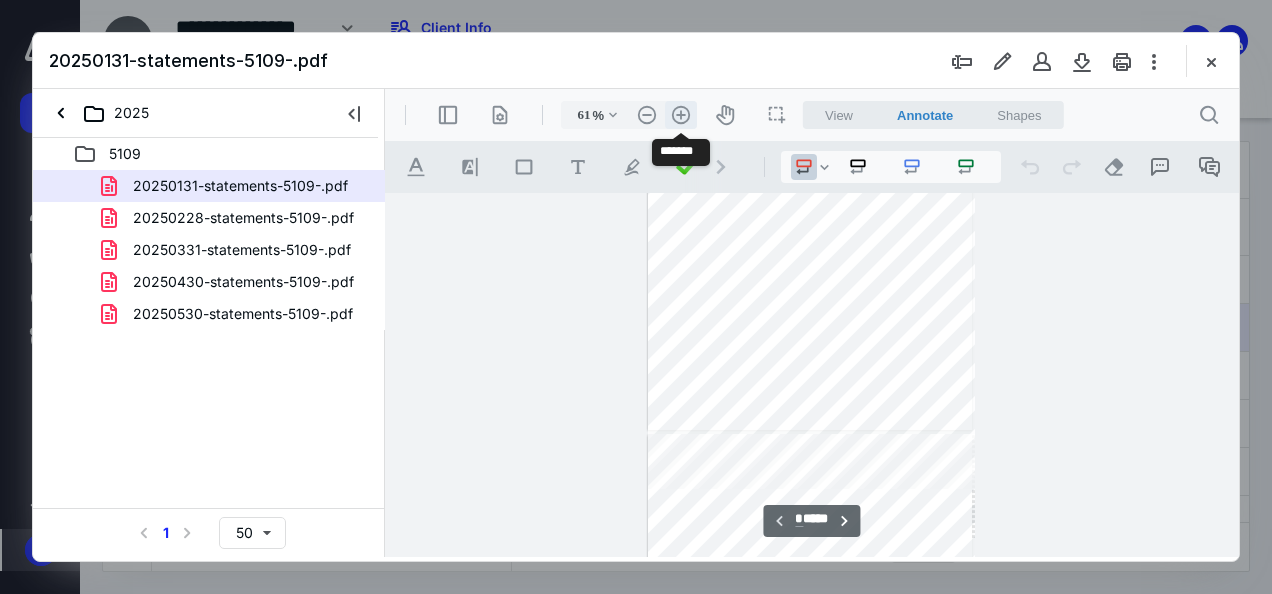 click on ".cls-1{fill:#abb0c4;} icon - header - zoom - in - line" at bounding box center [681, 115] 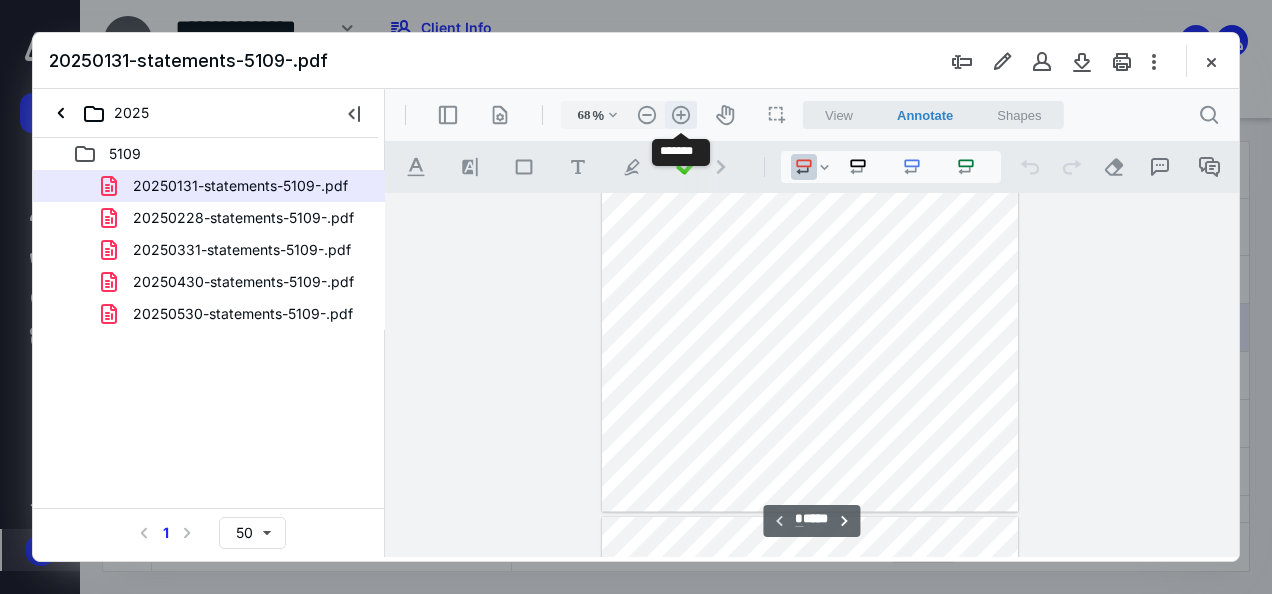 click on ".cls-1{fill:#abb0c4;} icon - header - zoom - in - line" at bounding box center (681, 115) 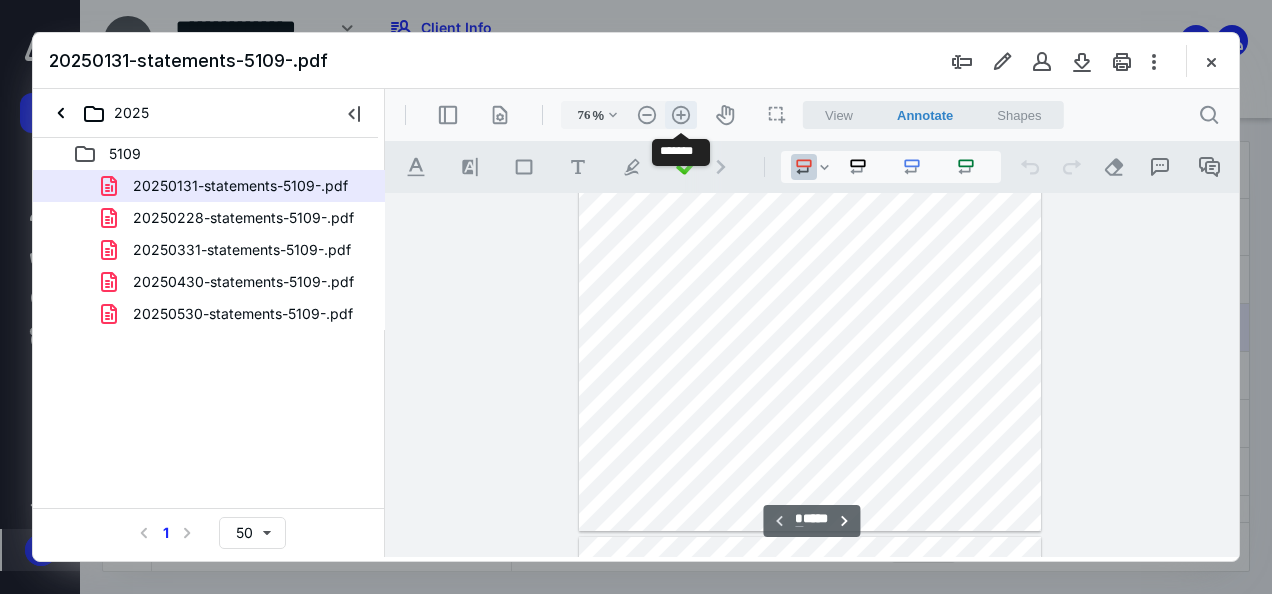 click on ".cls-1{fill:#abb0c4;} icon - header - zoom - in - line" at bounding box center [681, 115] 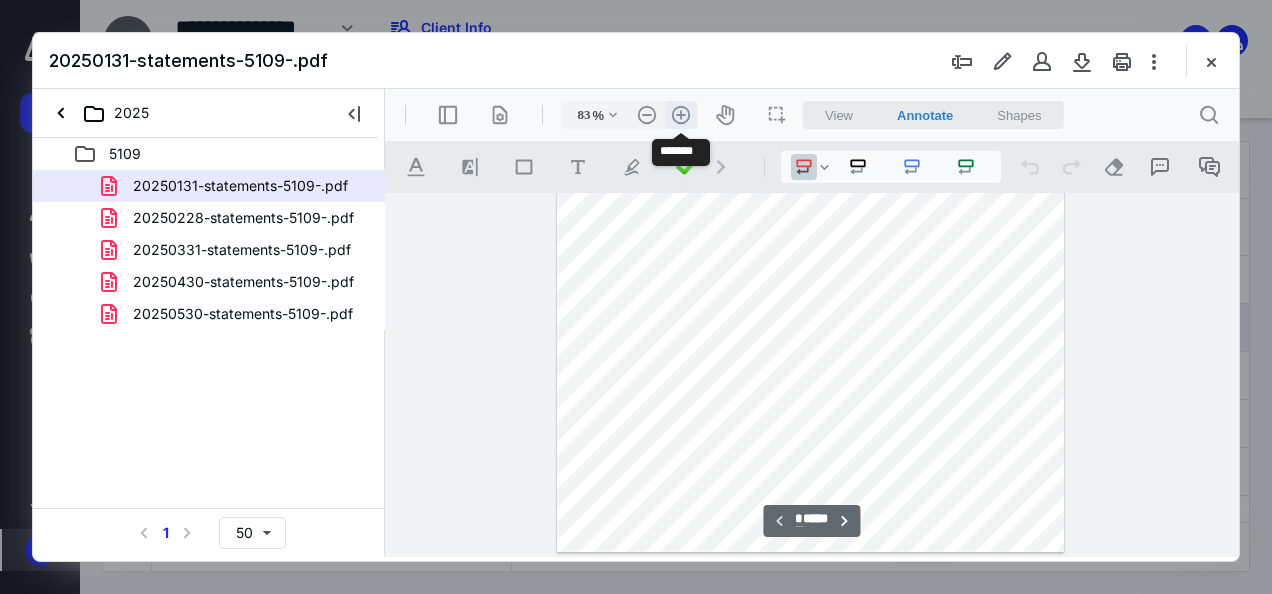 click on ".cls-1{fill:#abb0c4;} icon - header - zoom - in - line" at bounding box center [681, 115] 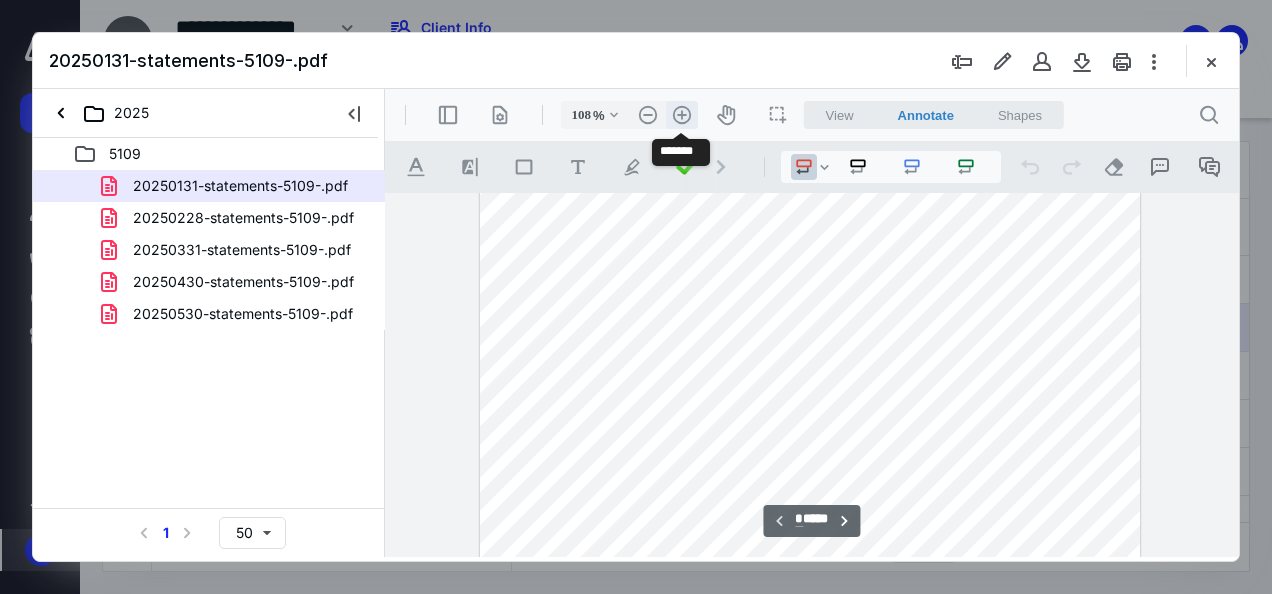 click on ".cls-1{fill:#abb0c4;} icon - header - zoom - in - line" at bounding box center [682, 115] 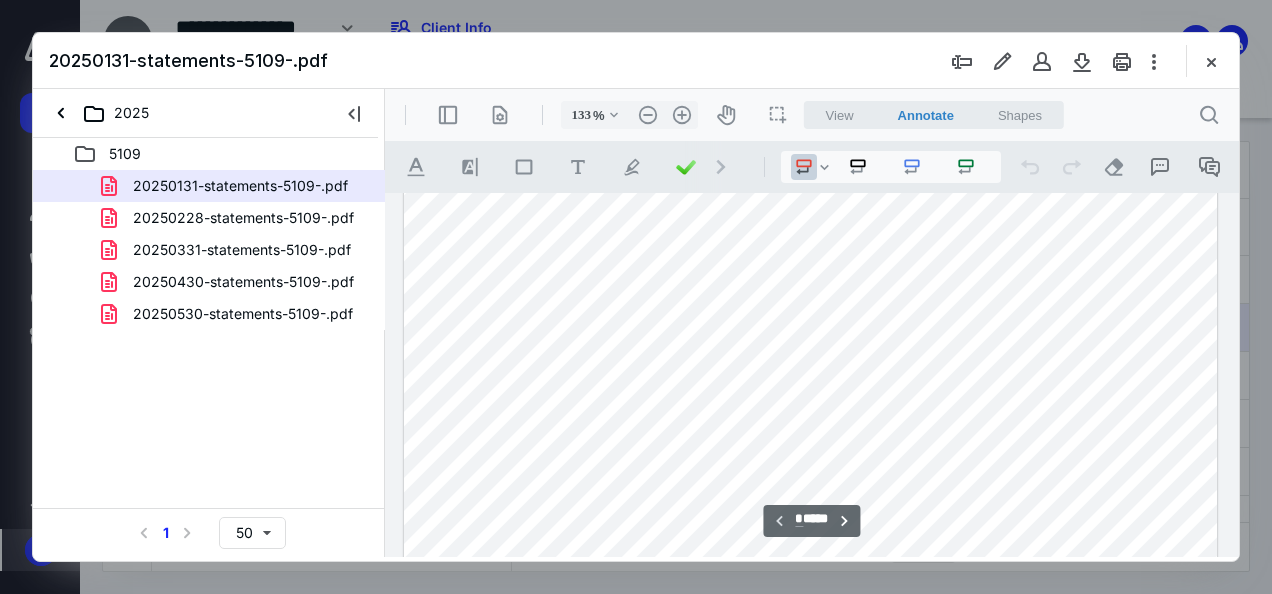 scroll, scrollTop: 400, scrollLeft: 0, axis: vertical 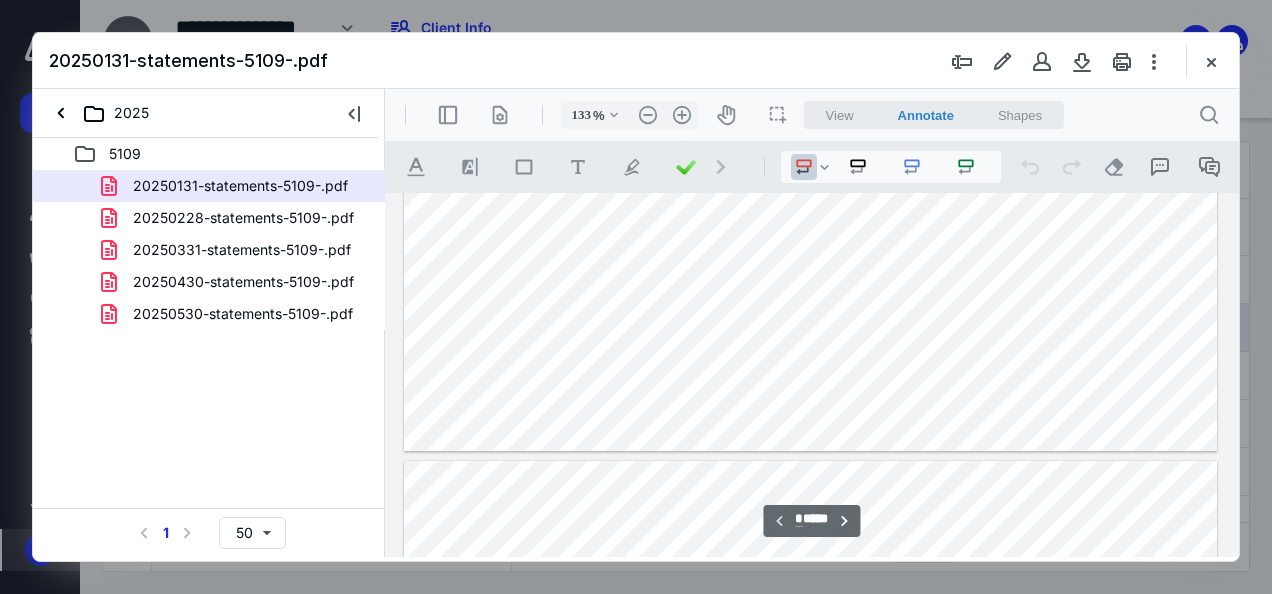 type on "*" 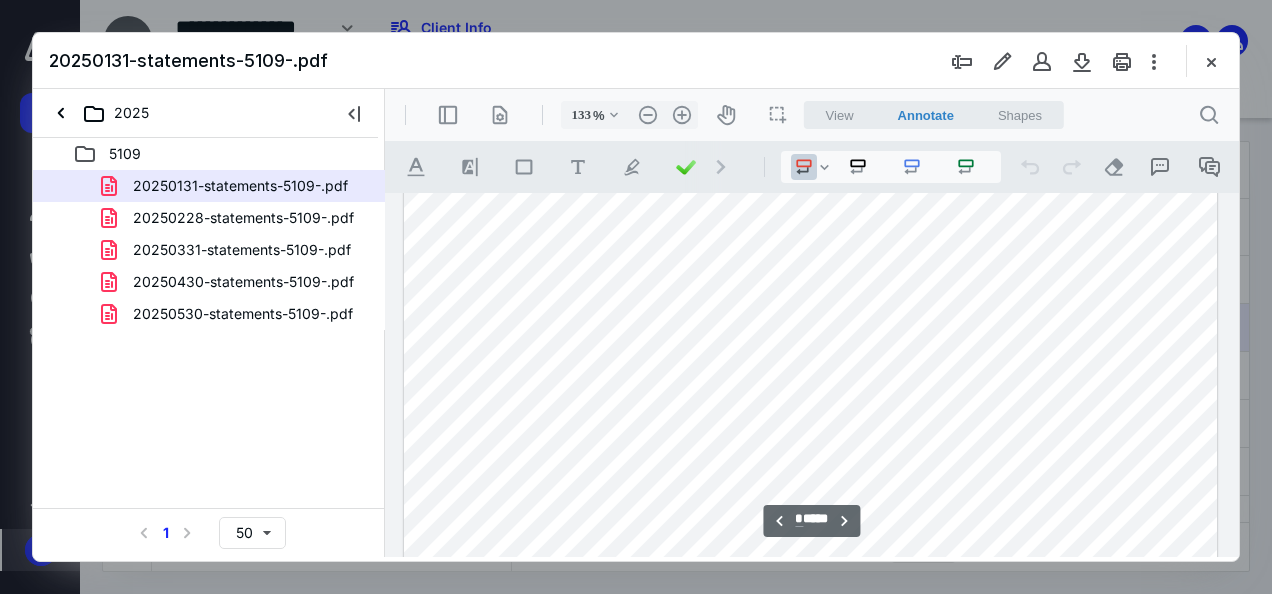 scroll, scrollTop: 1700, scrollLeft: 0, axis: vertical 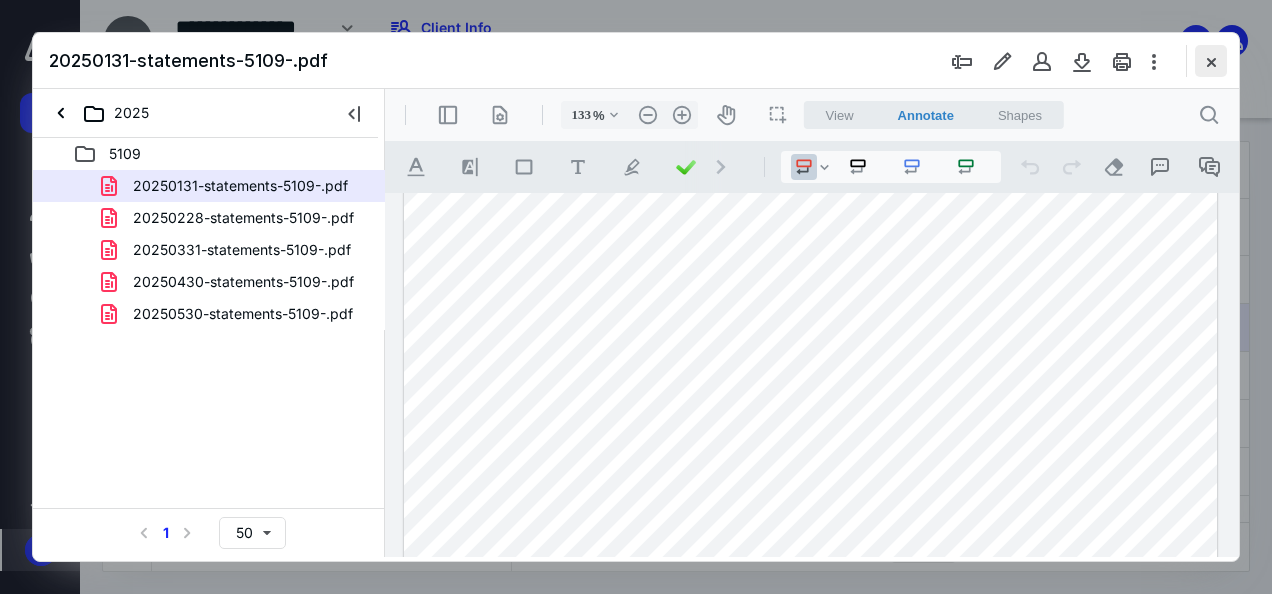 click at bounding box center [1211, 61] 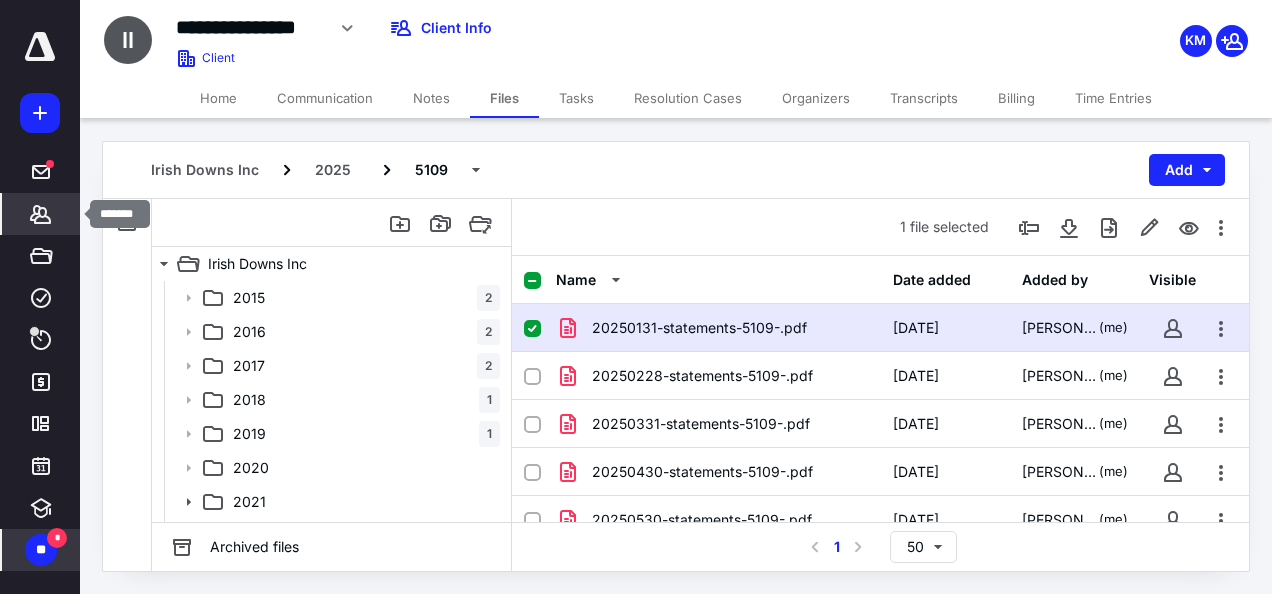 click on "*******" at bounding box center [41, 214] 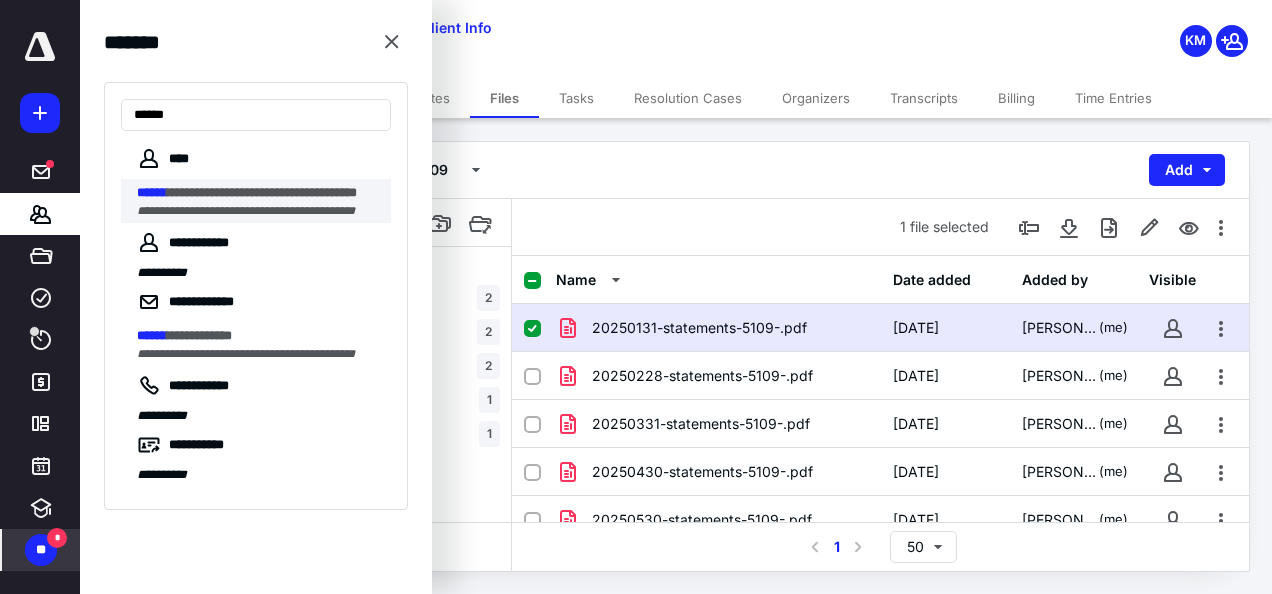 type on "******" 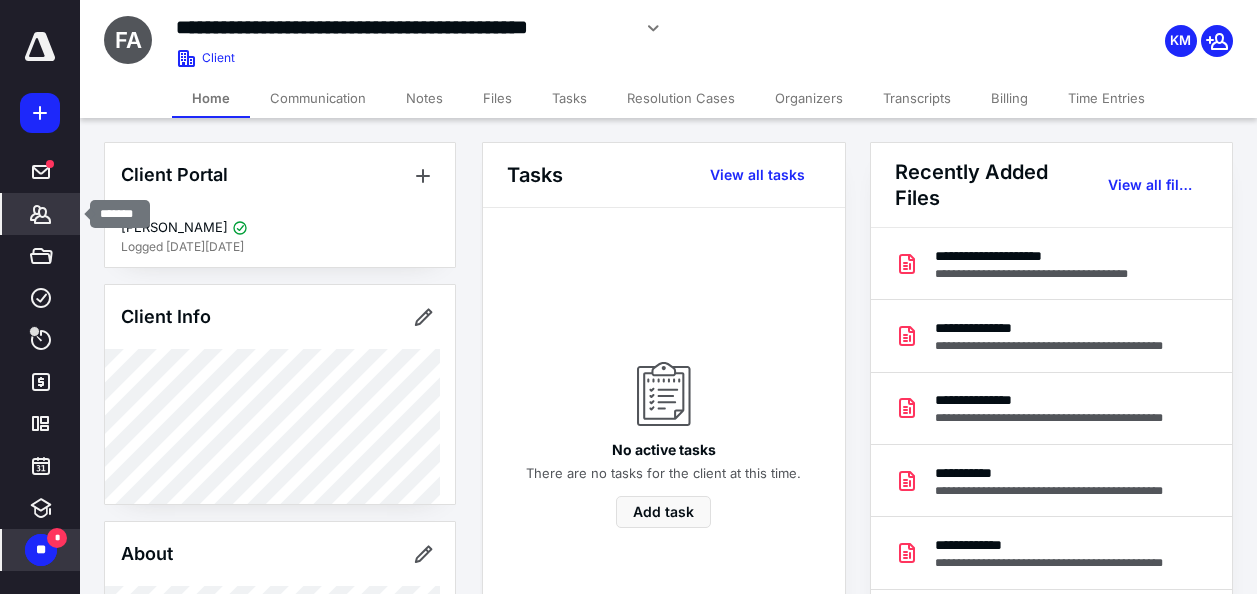 click on "*******" at bounding box center [41, 214] 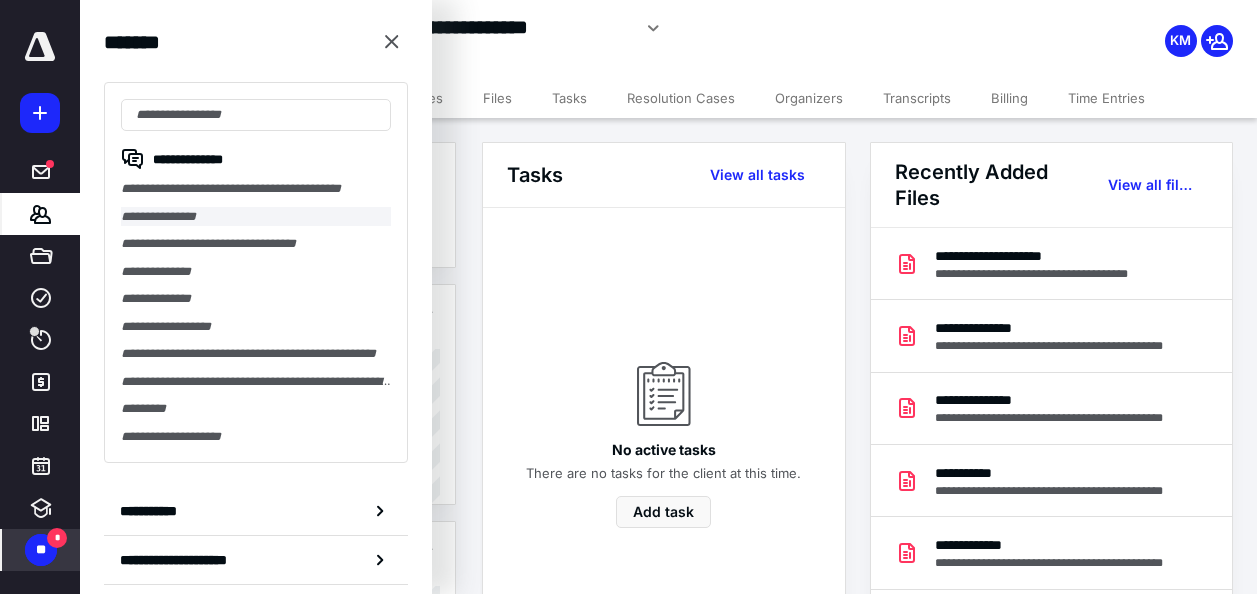 click on "**********" at bounding box center [256, 217] 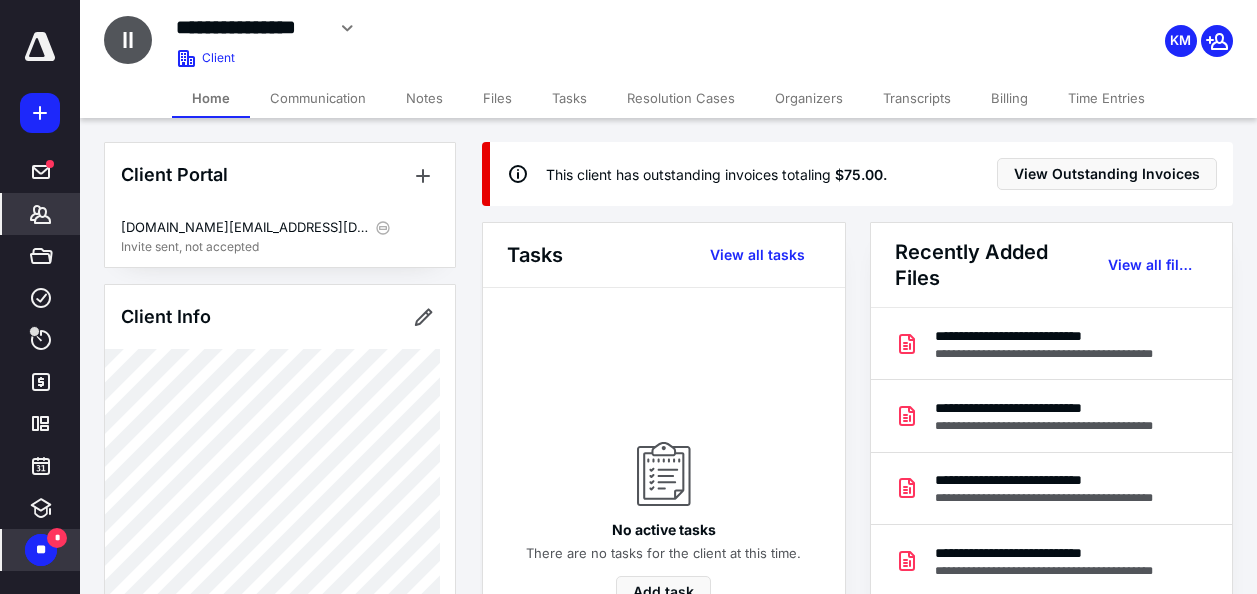 click on "Files" at bounding box center [497, 98] 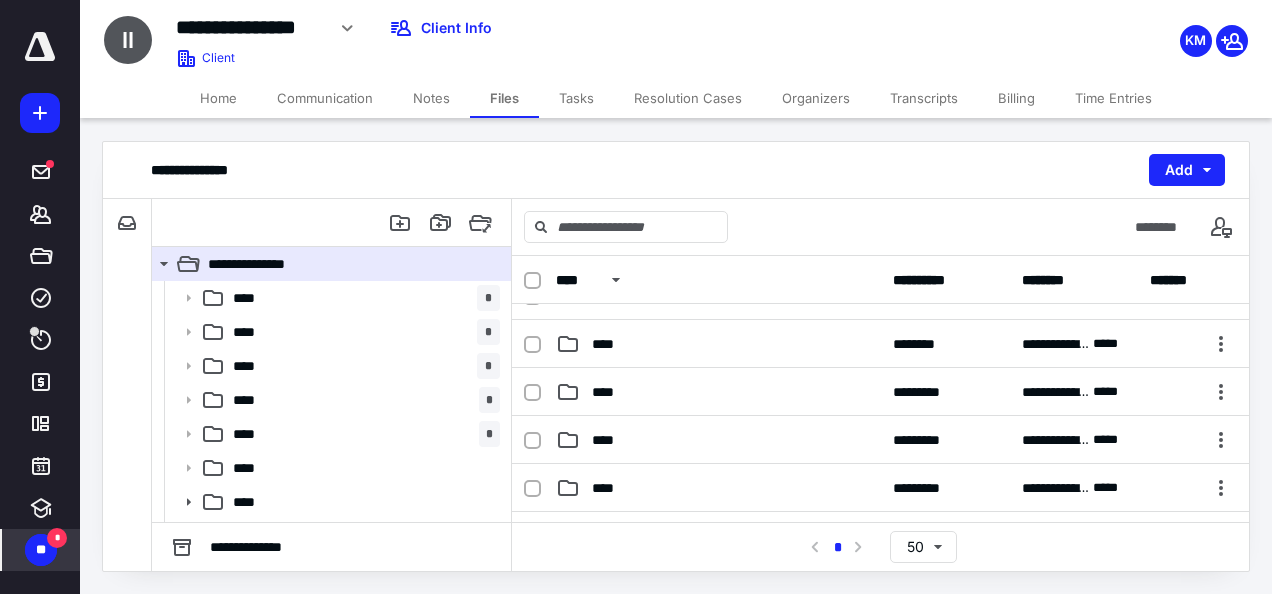 scroll, scrollTop: 400, scrollLeft: 0, axis: vertical 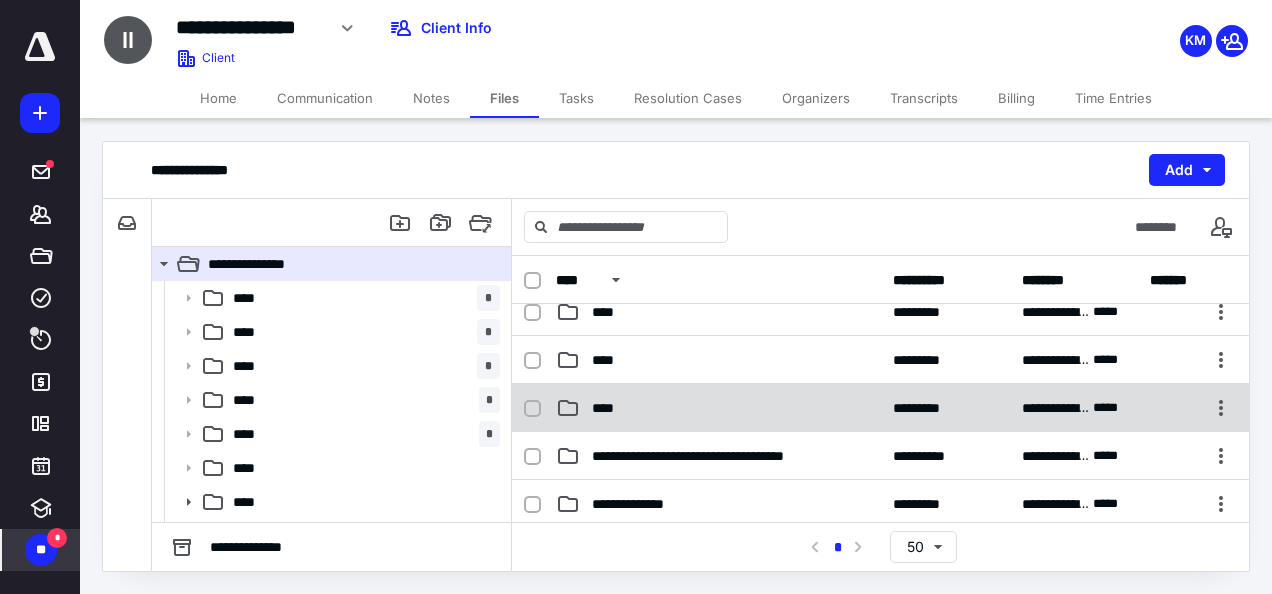 click on "****" at bounding box center (609, 408) 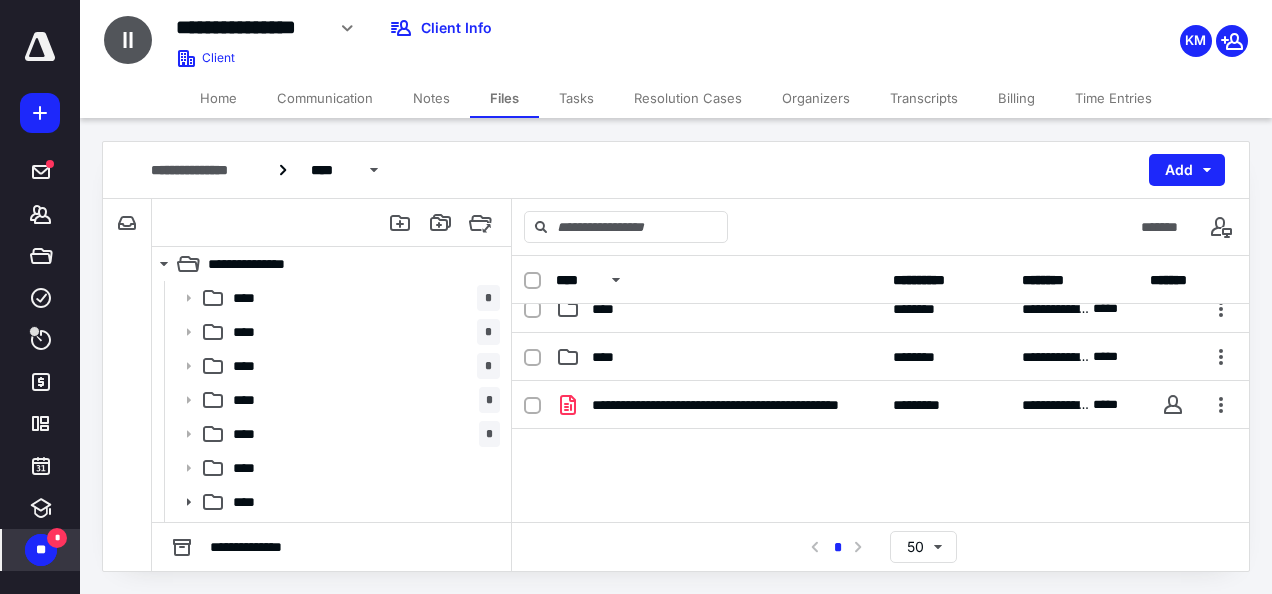 scroll, scrollTop: 100, scrollLeft: 0, axis: vertical 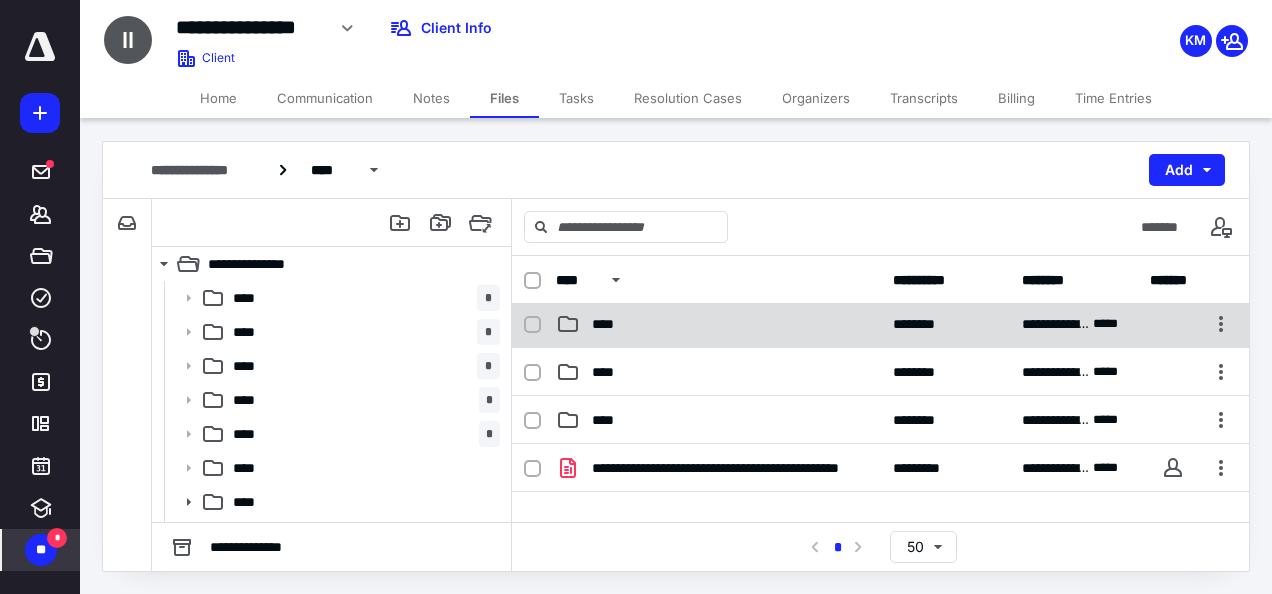 click on "****" at bounding box center (718, 324) 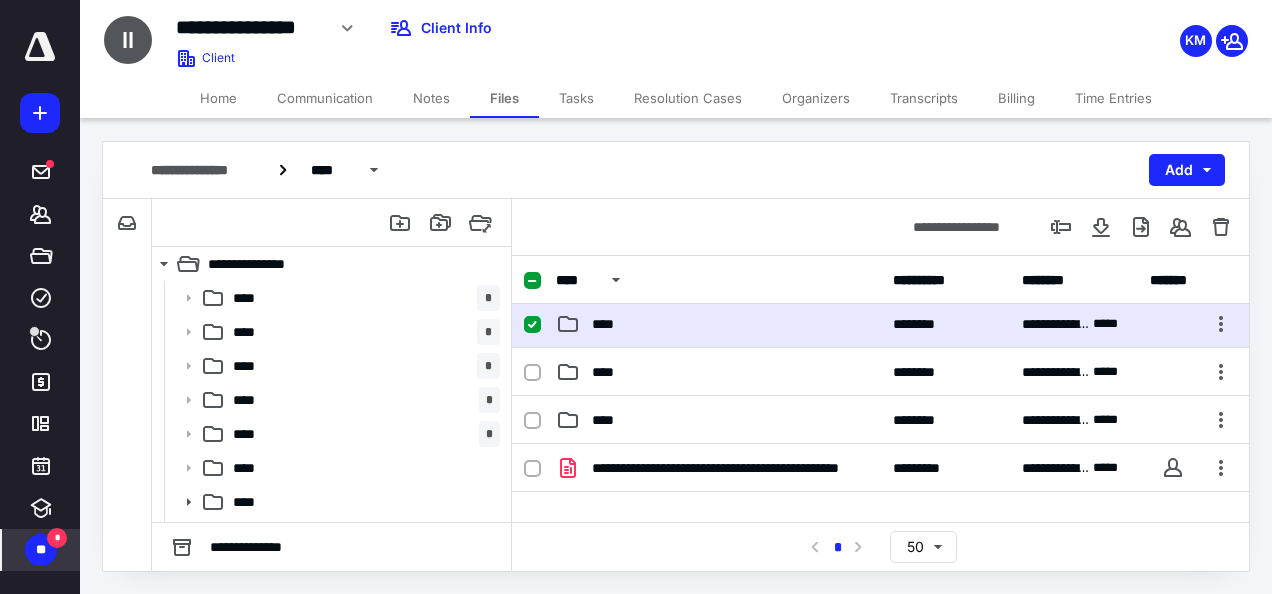click on "****" at bounding box center [718, 324] 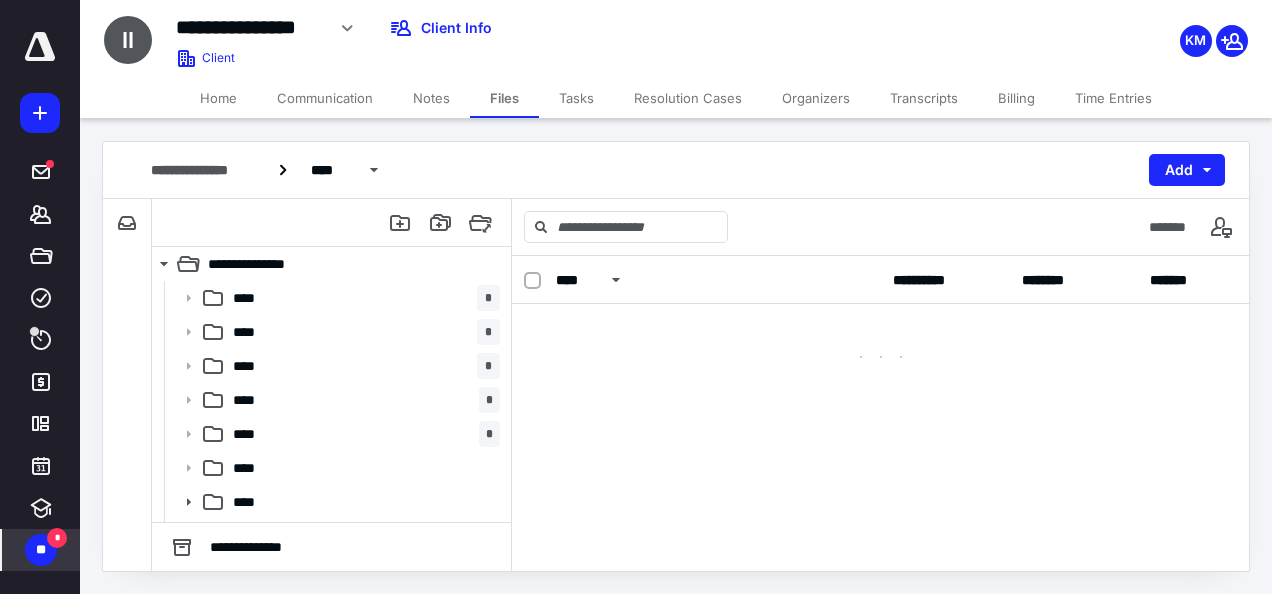 scroll, scrollTop: 0, scrollLeft: 0, axis: both 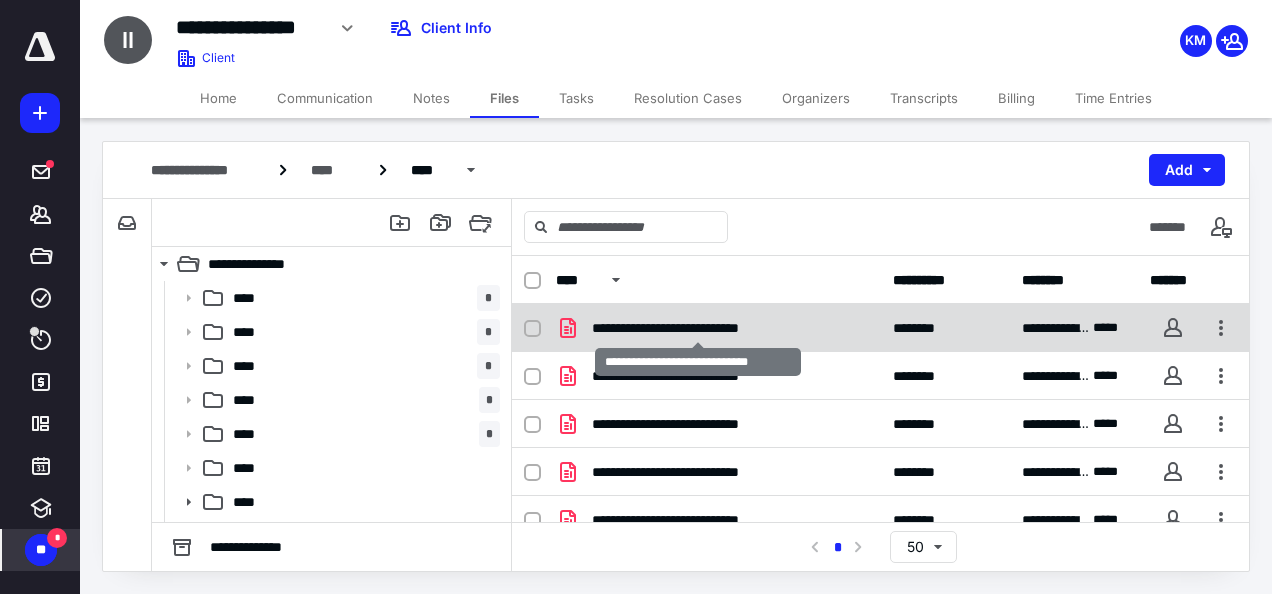 click on "**********" at bounding box center (698, 328) 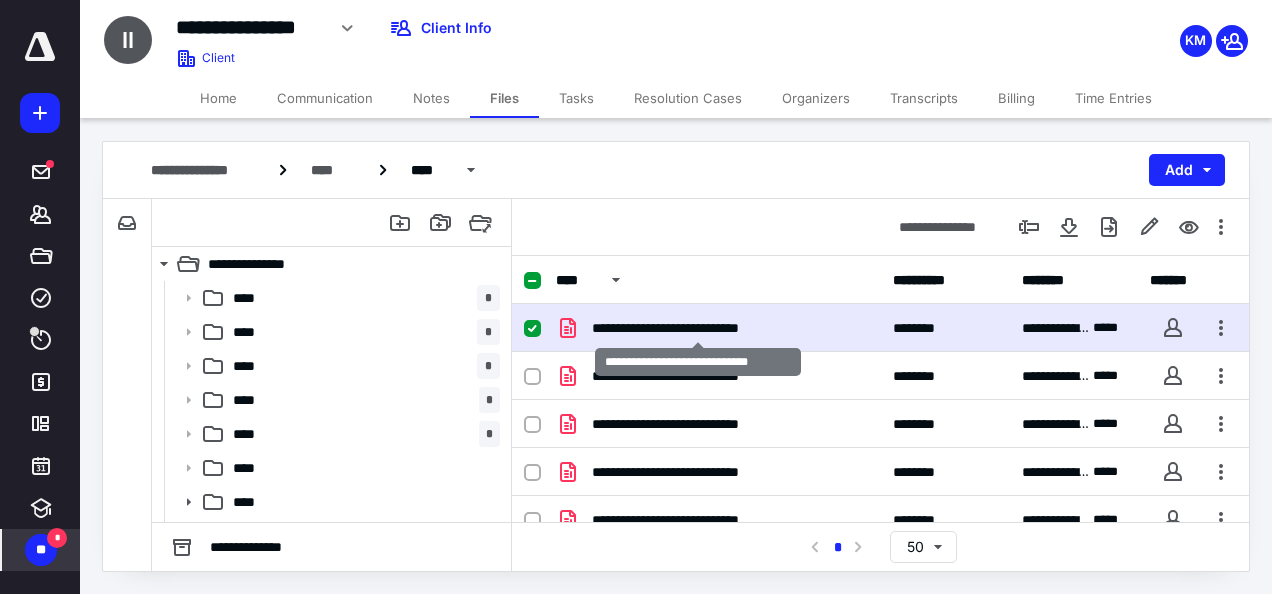 click on "**********" at bounding box center (698, 328) 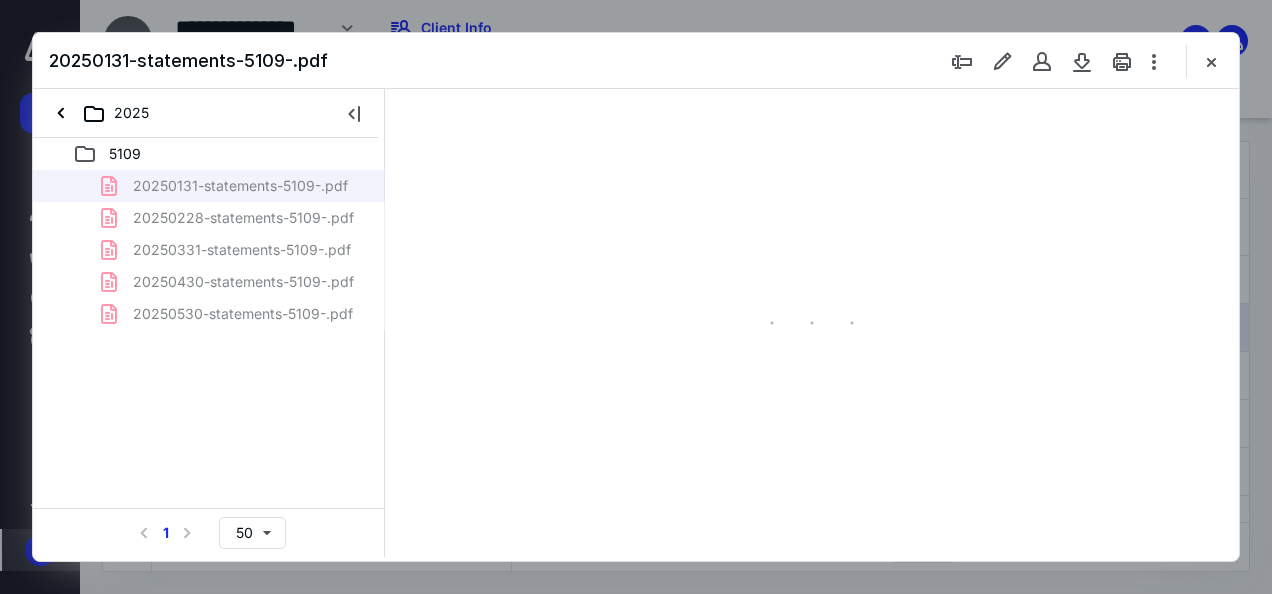 scroll, scrollTop: 0, scrollLeft: 0, axis: both 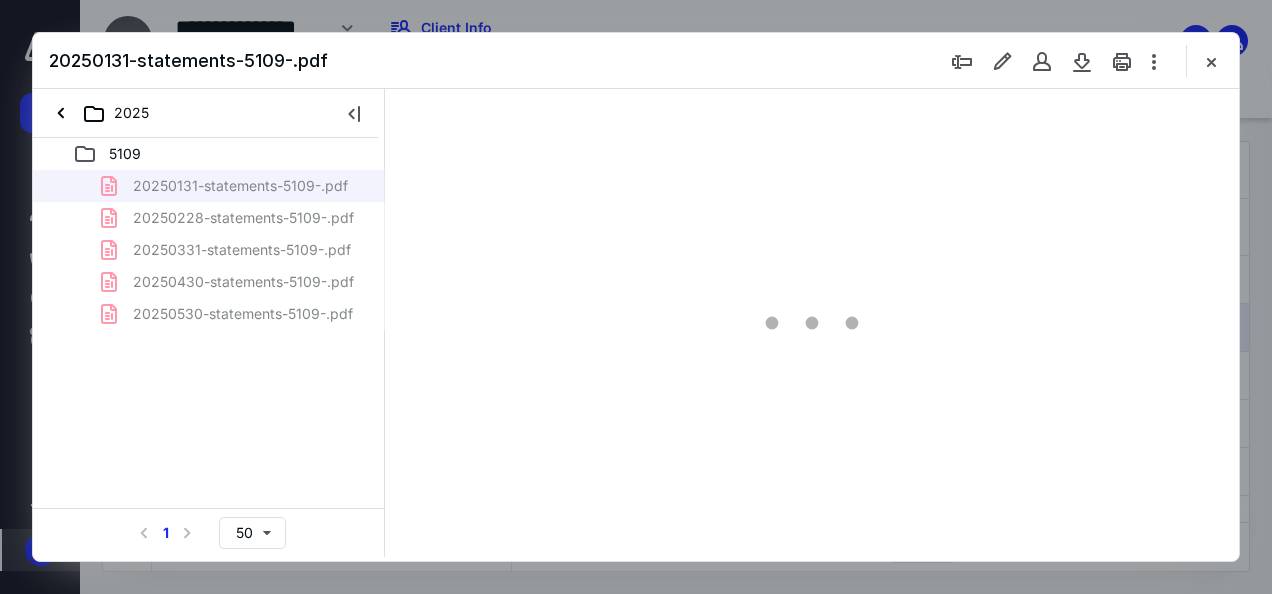type on "46" 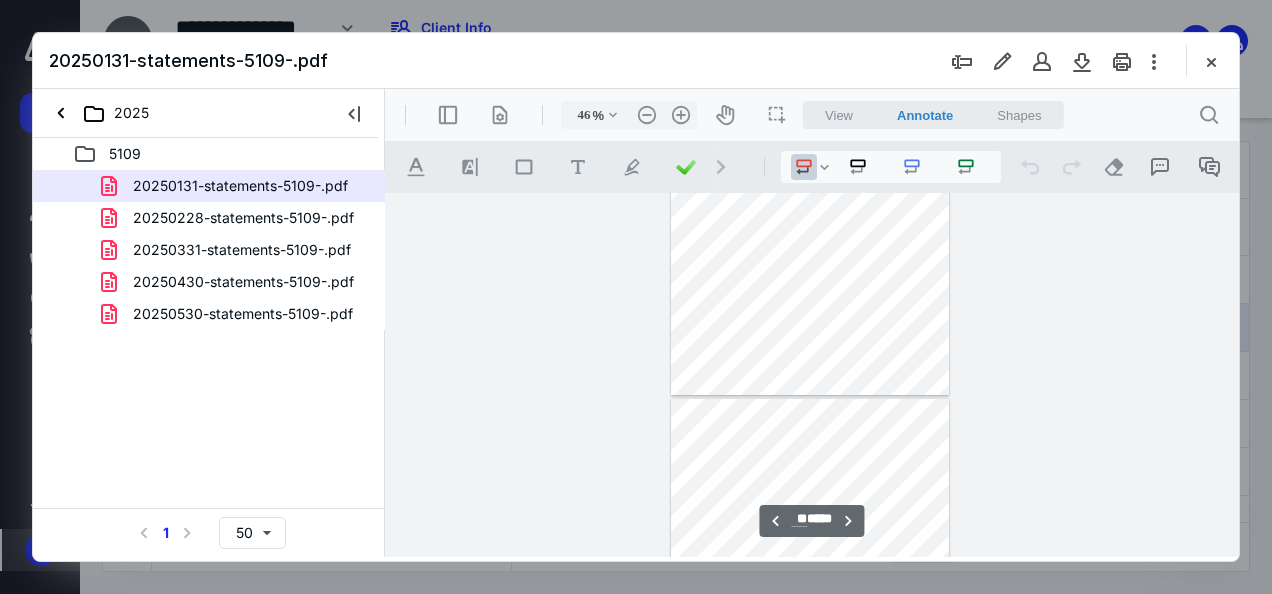 type on "**" 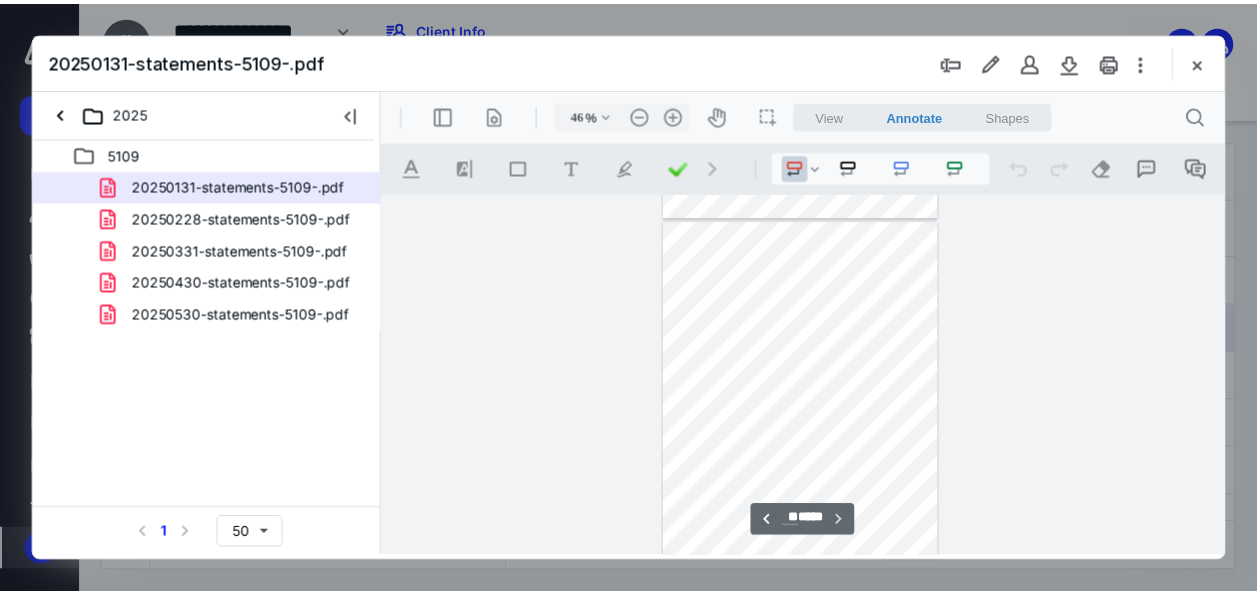 scroll, scrollTop: 4732, scrollLeft: 0, axis: vertical 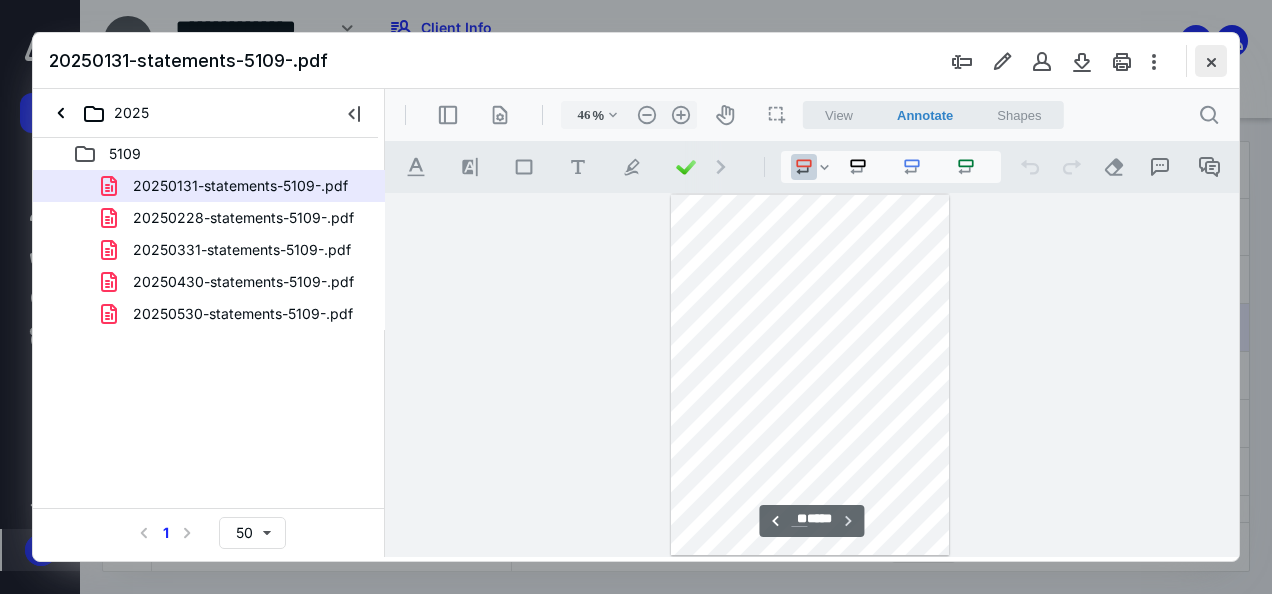 click at bounding box center [1211, 61] 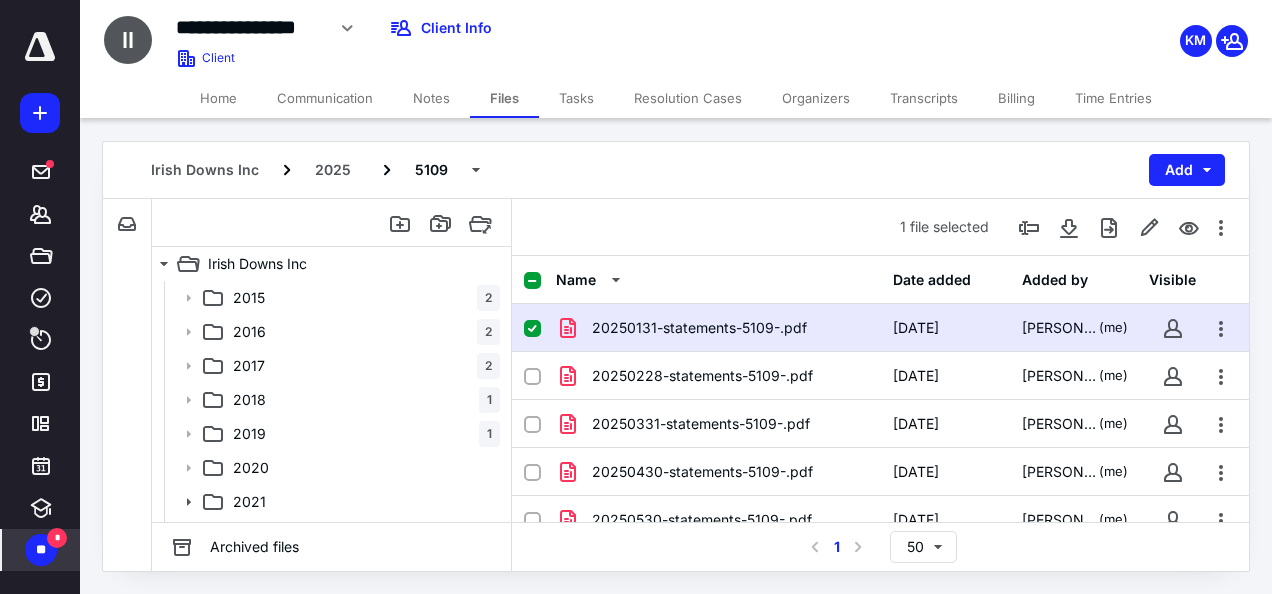click on "Notes" at bounding box center [431, 98] 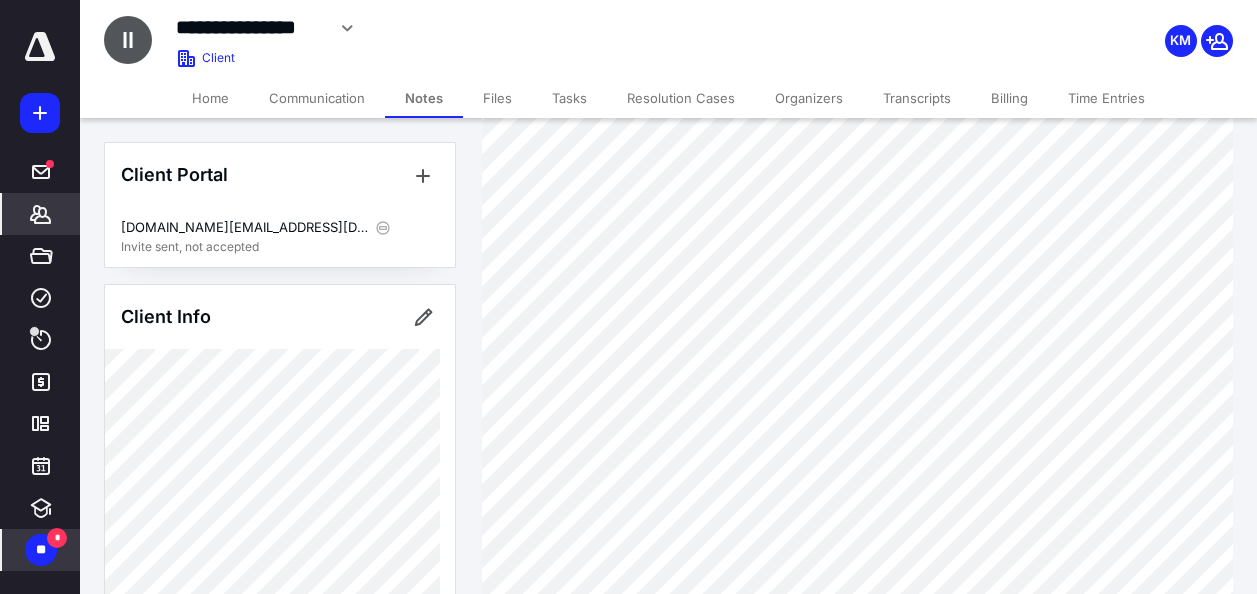 scroll, scrollTop: 400, scrollLeft: 0, axis: vertical 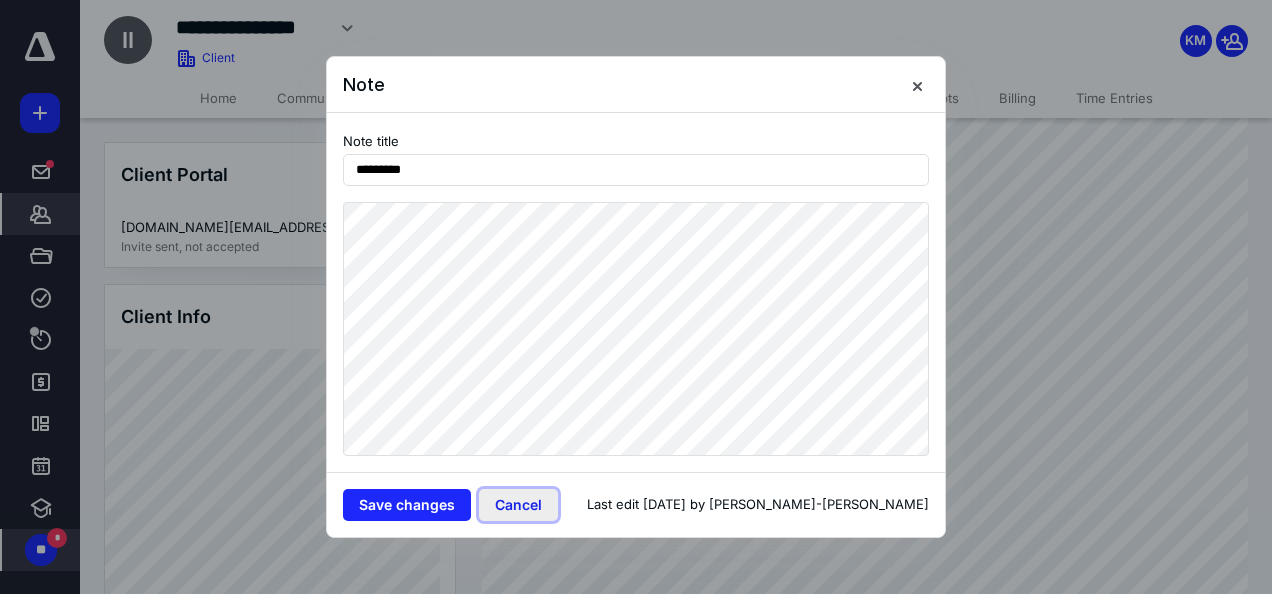 click on "Cancel" at bounding box center [518, 505] 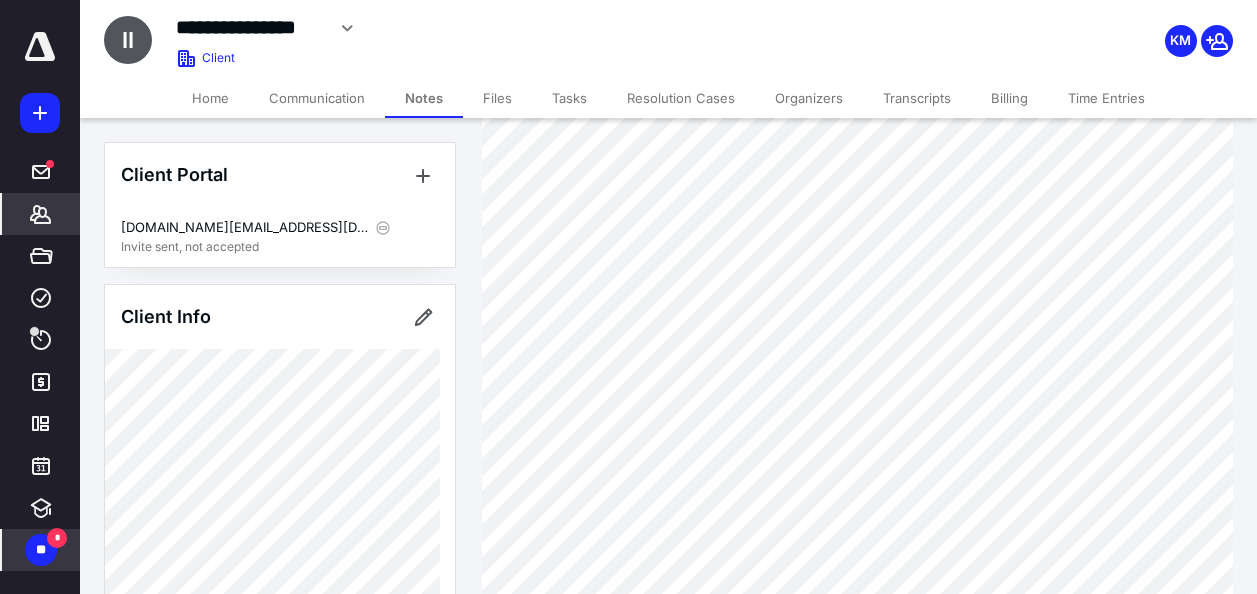 scroll, scrollTop: 892, scrollLeft: 0, axis: vertical 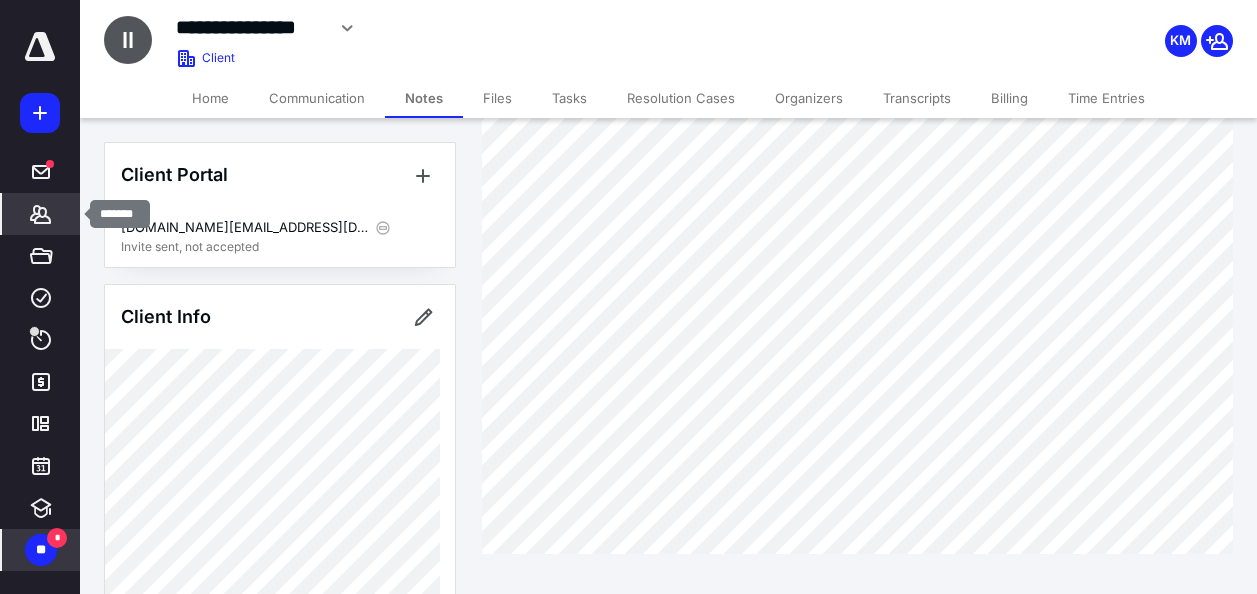 click 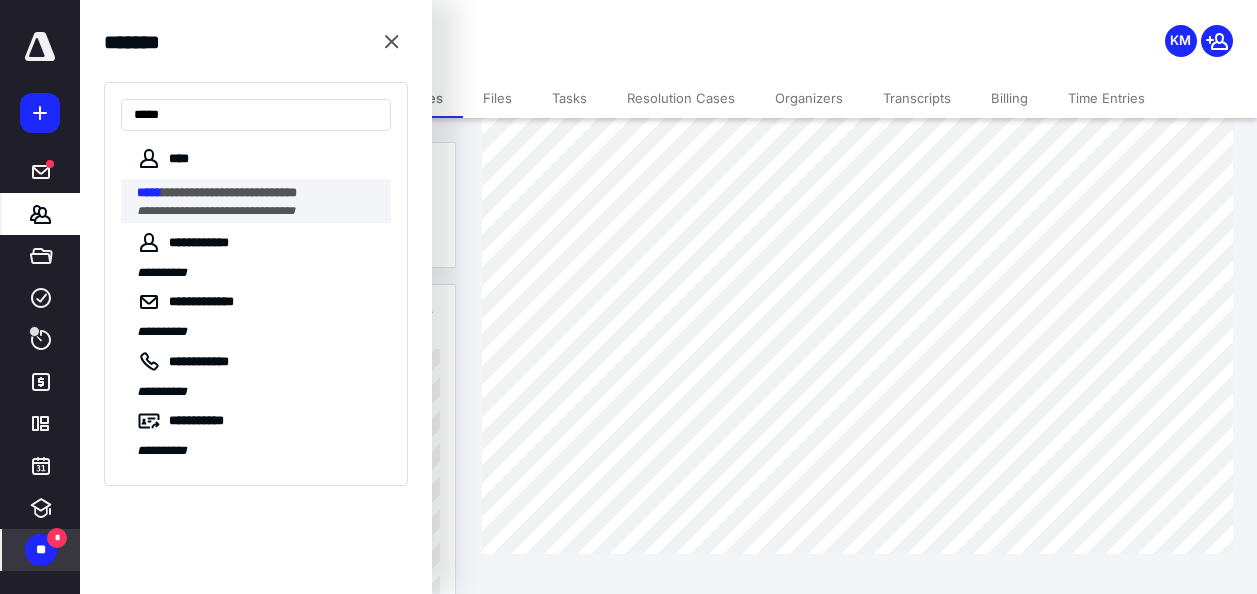 type on "*****" 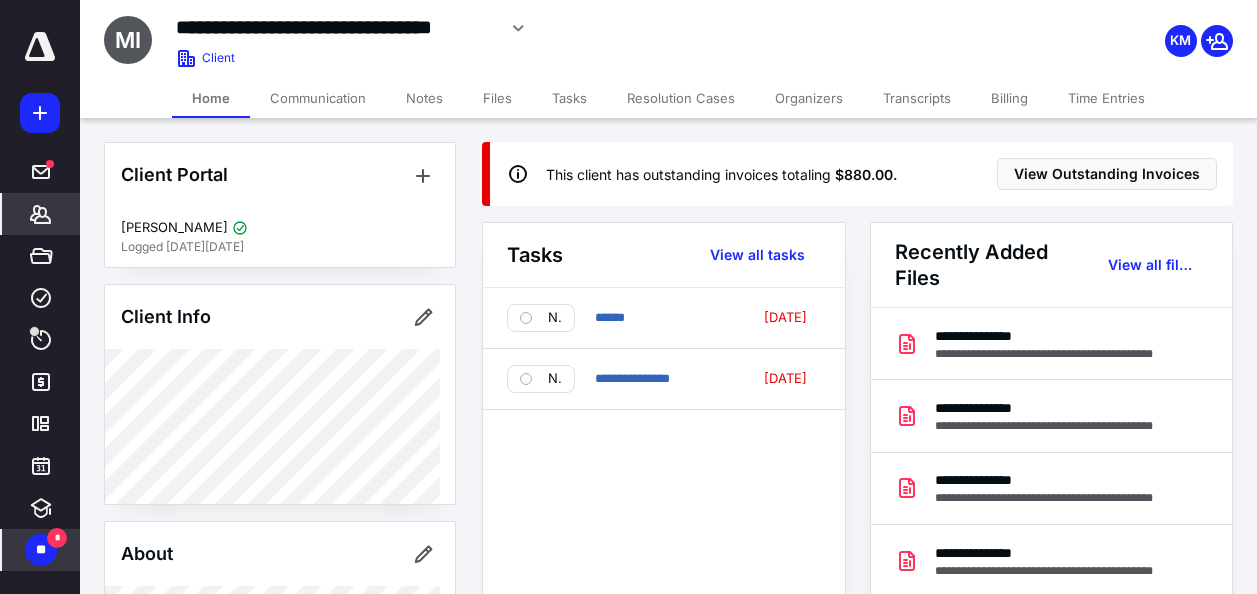 click on "Notes" at bounding box center (424, 98) 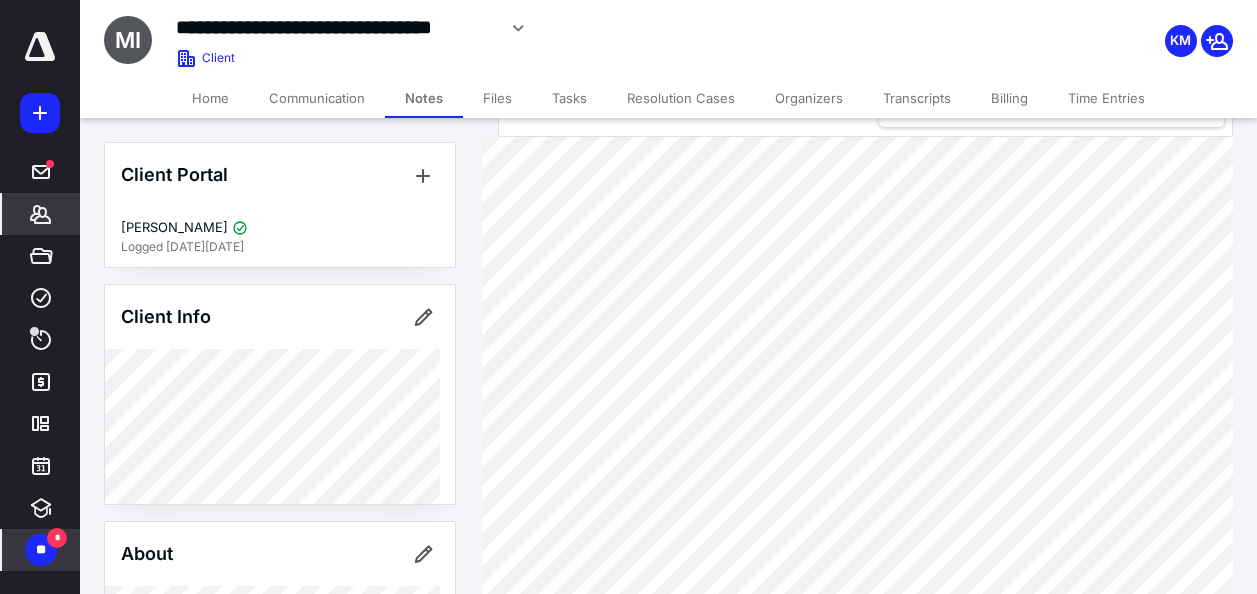 scroll, scrollTop: 100, scrollLeft: 0, axis: vertical 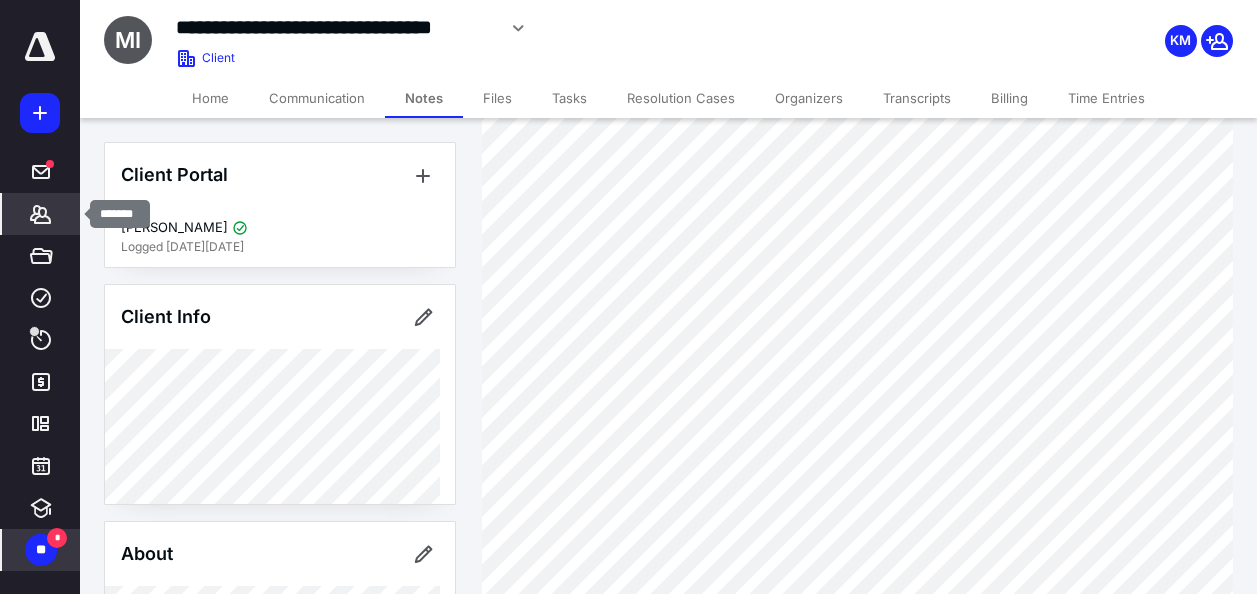 click 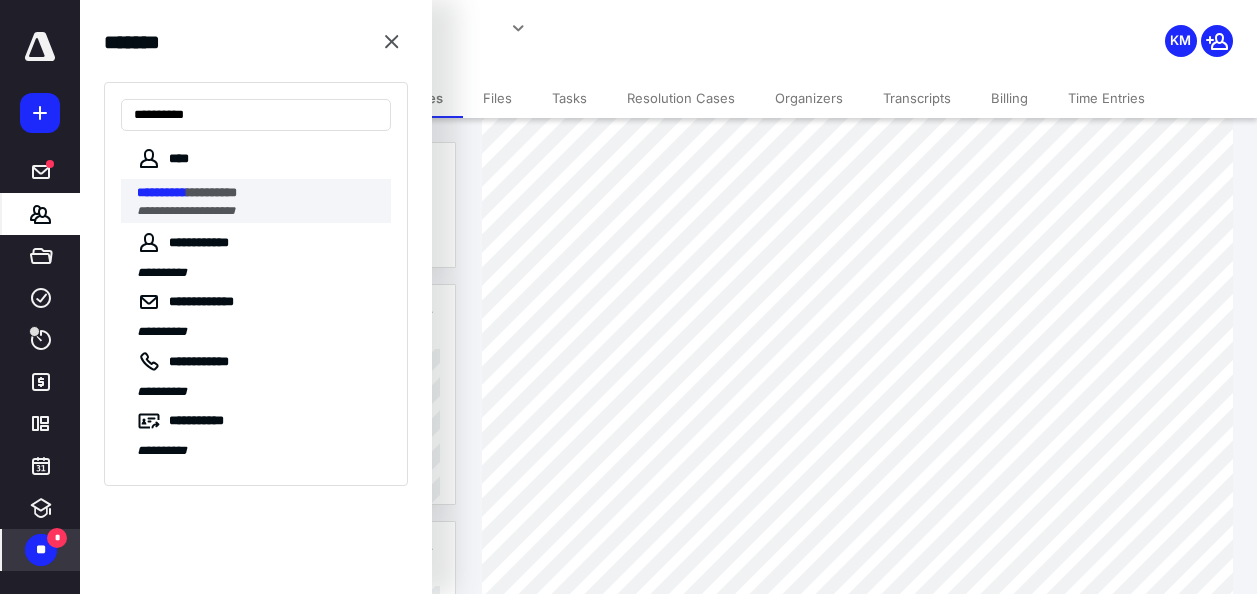 type on "**********" 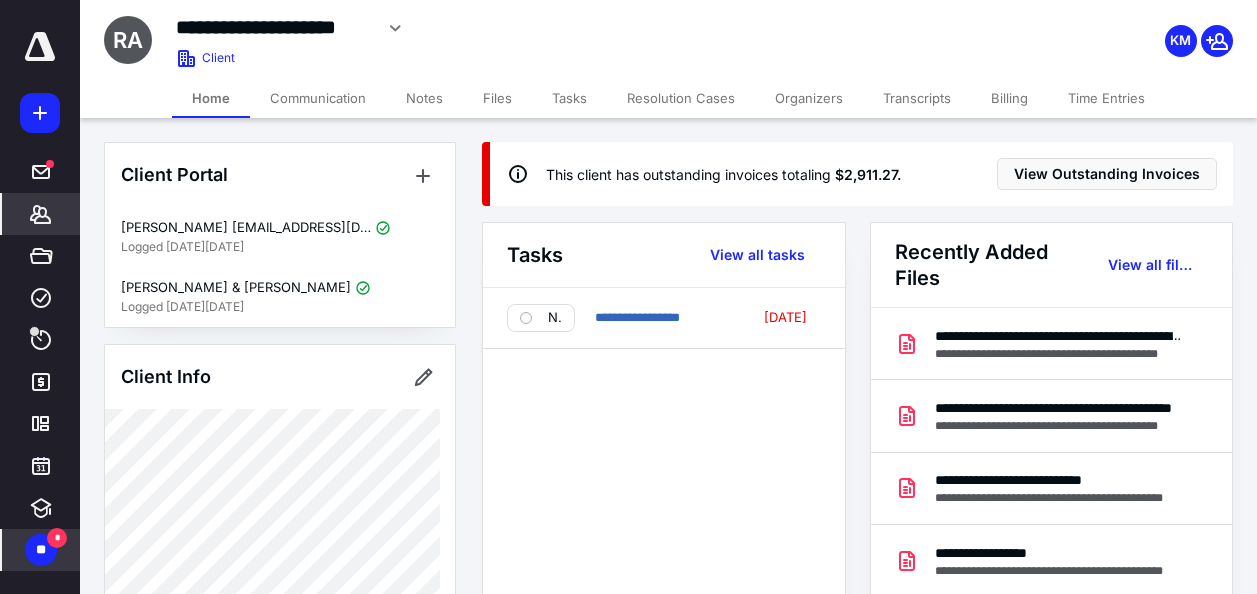 click on "Notes" at bounding box center (424, 98) 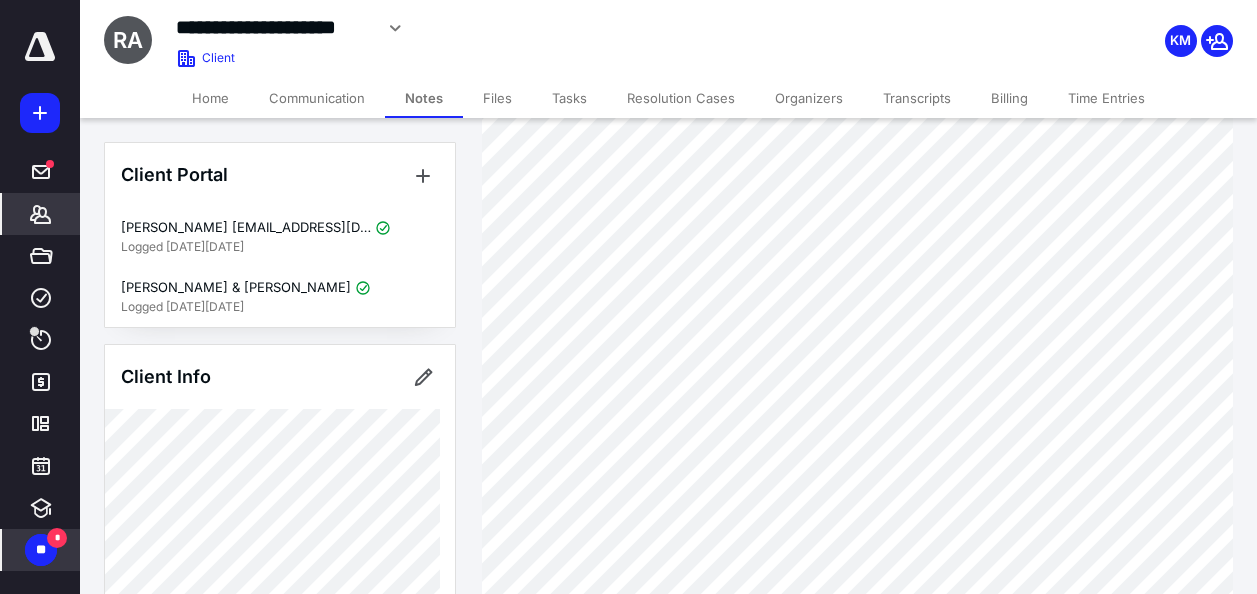 scroll, scrollTop: 400, scrollLeft: 0, axis: vertical 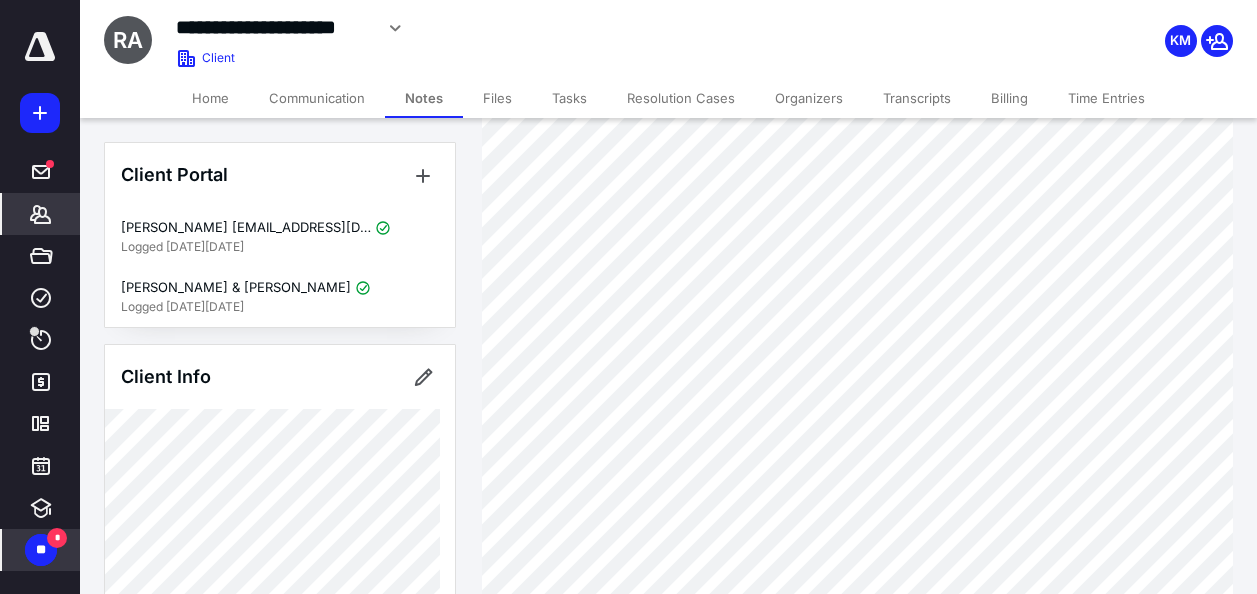 click on "Files" at bounding box center (497, 98) 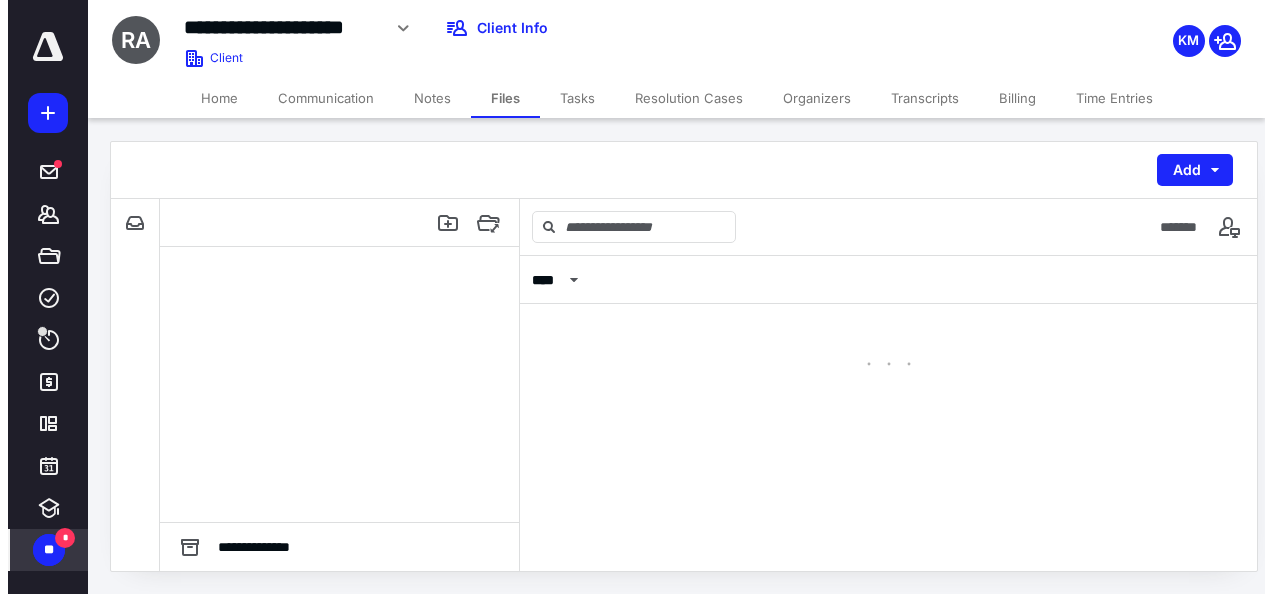 scroll, scrollTop: 0, scrollLeft: 0, axis: both 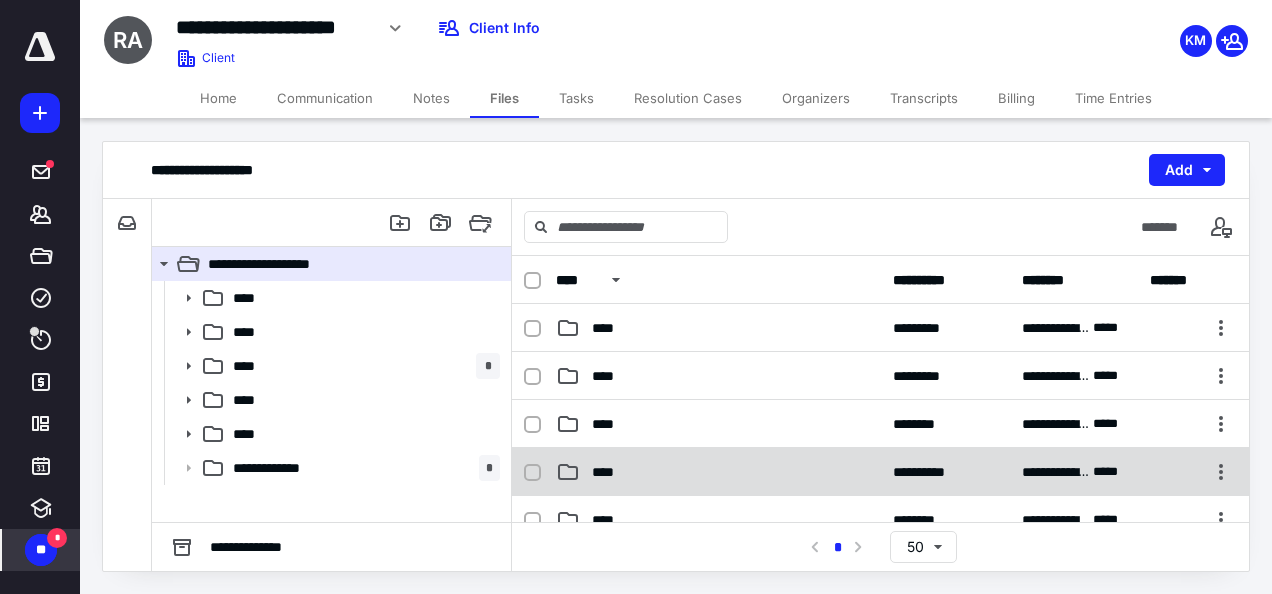 click on "****" at bounding box center [609, 472] 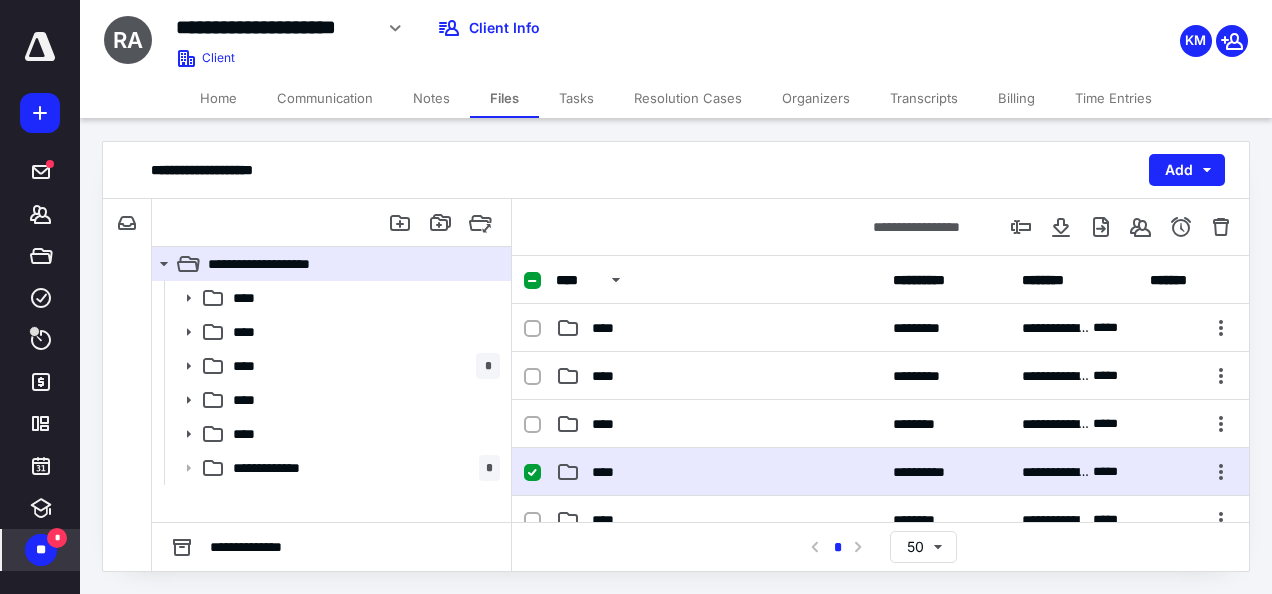 click on "****" at bounding box center (609, 472) 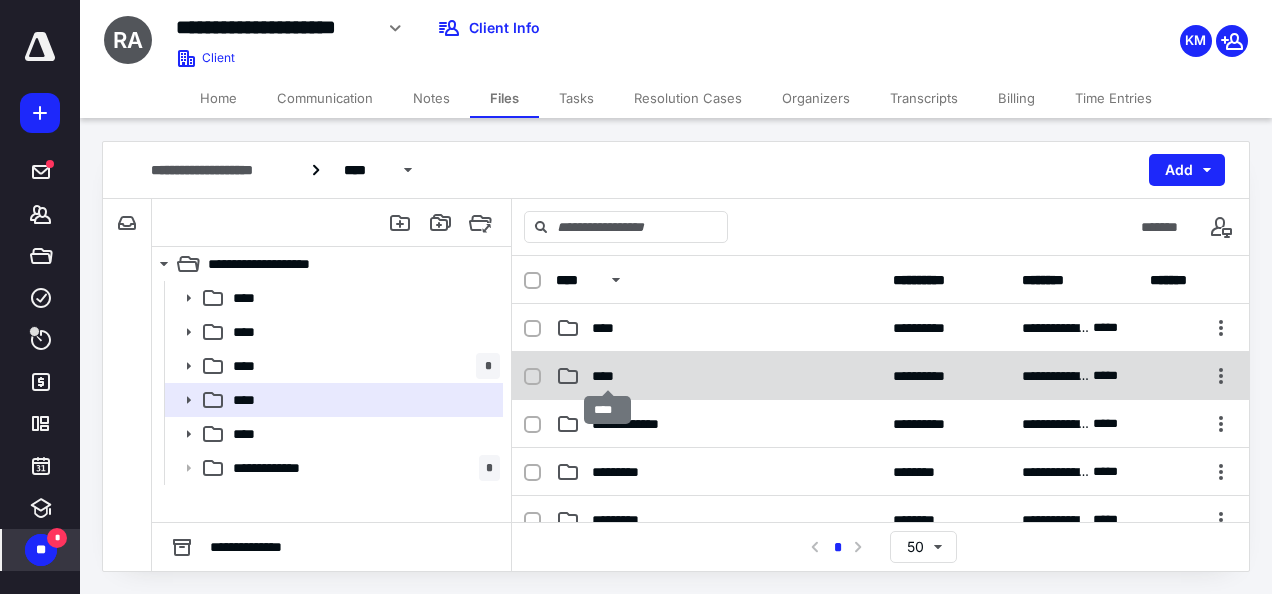 click on "****" at bounding box center [607, 376] 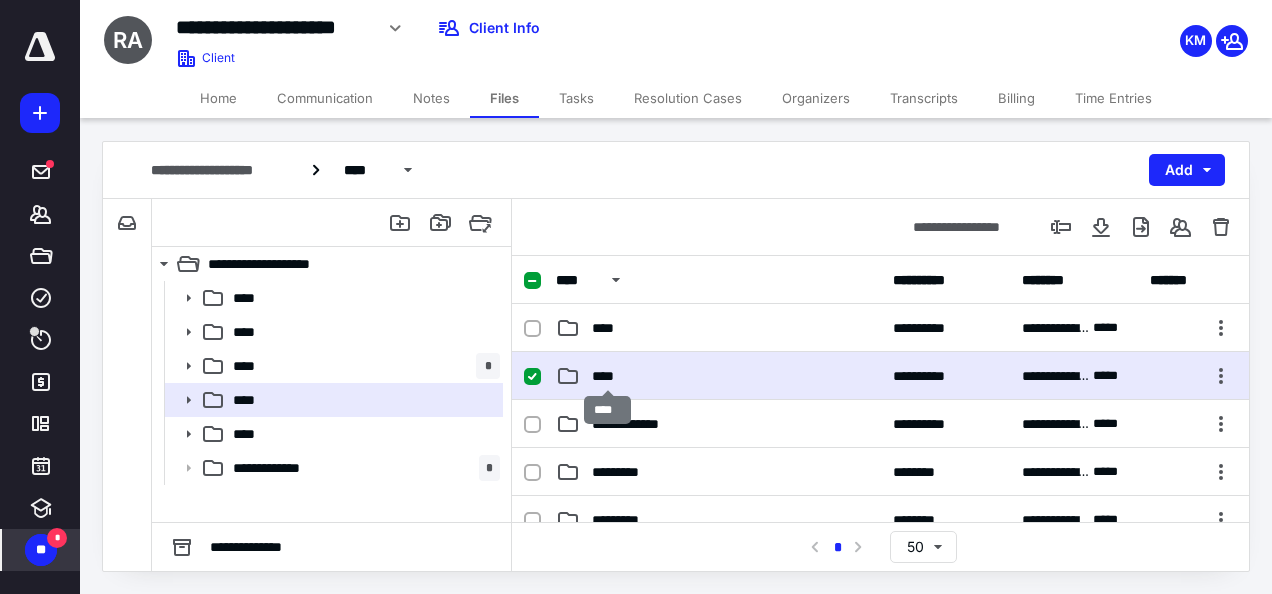 click on "****" at bounding box center [607, 376] 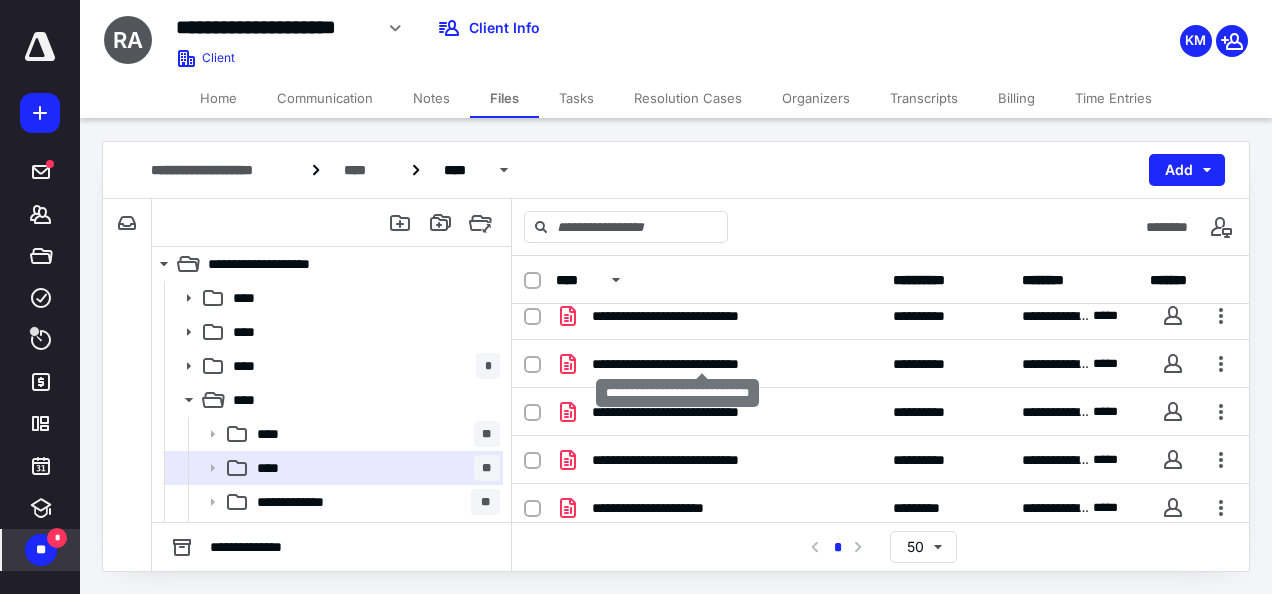 scroll, scrollTop: 310, scrollLeft: 0, axis: vertical 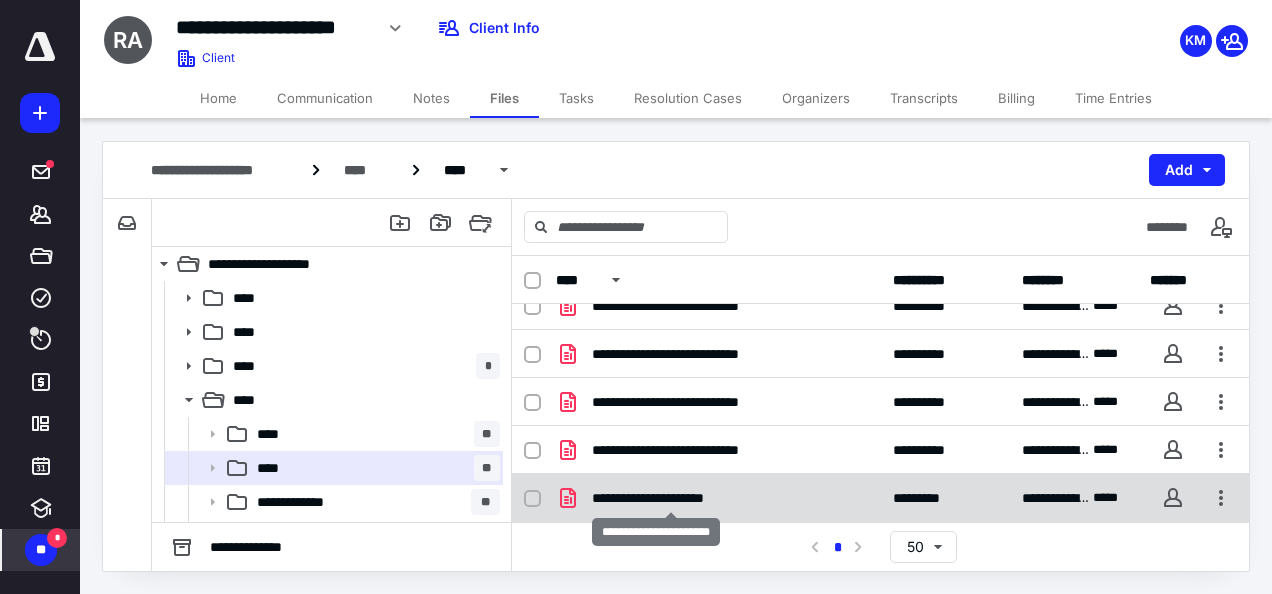 click on "**********" at bounding box center [671, 498] 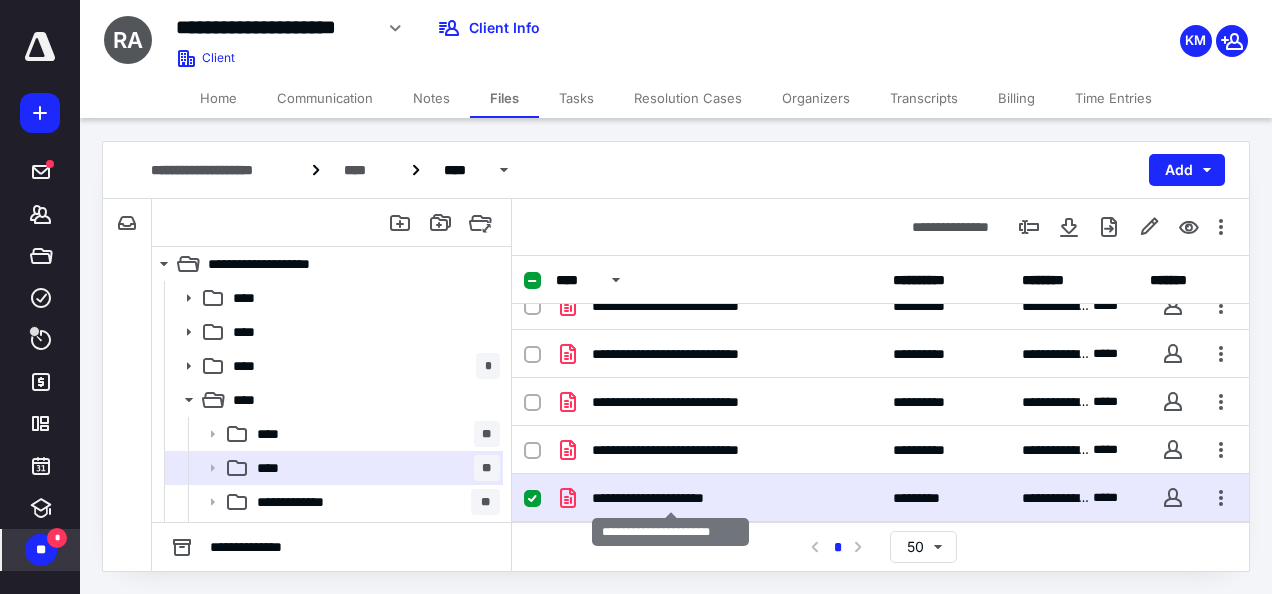 click on "**********" at bounding box center [671, 498] 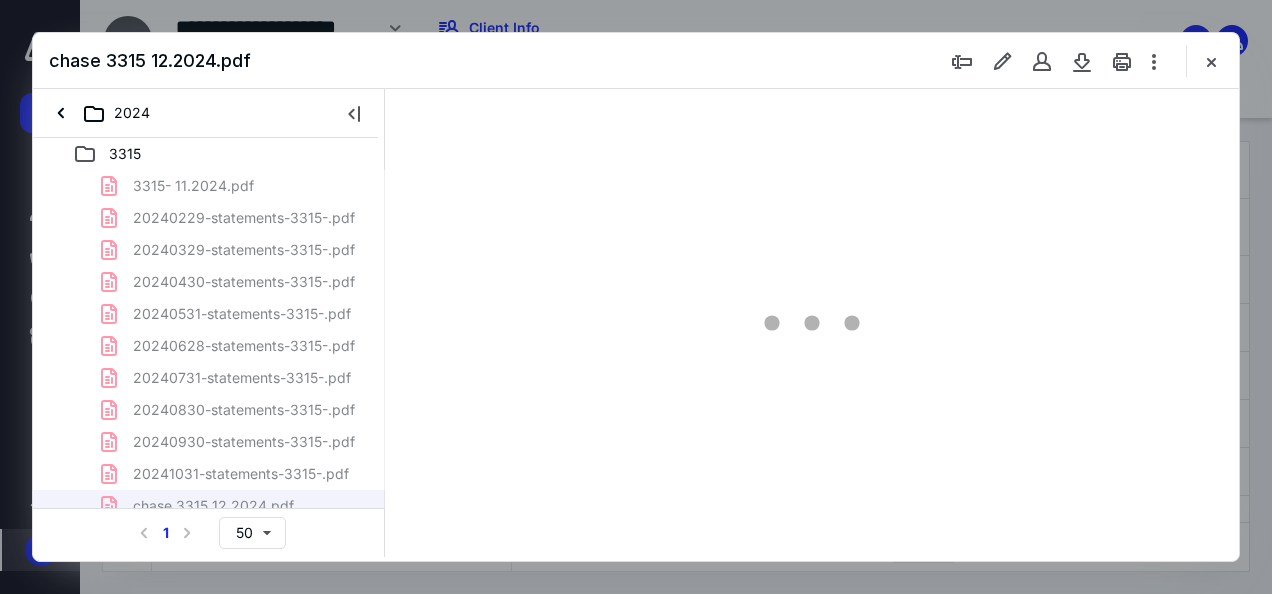 scroll, scrollTop: 310, scrollLeft: 0, axis: vertical 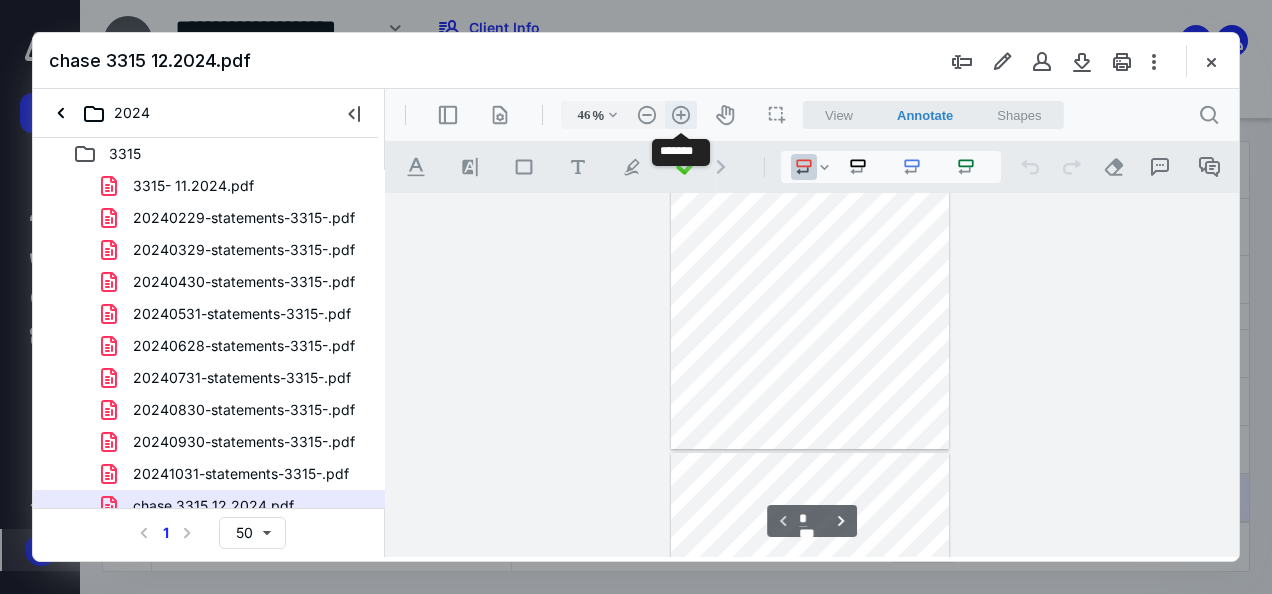 click on ".cls-1{fill:#abb0c4;} icon - header - zoom - in - line" at bounding box center [681, 115] 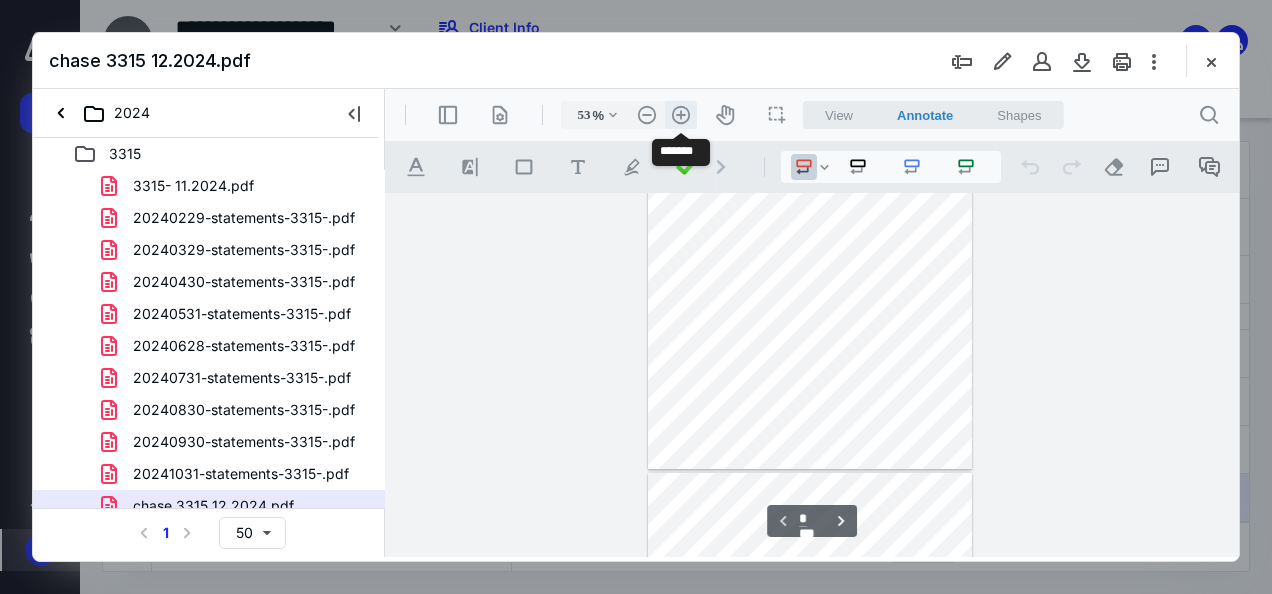click on ".cls-1{fill:#abb0c4;} icon - header - zoom - in - line" at bounding box center (681, 115) 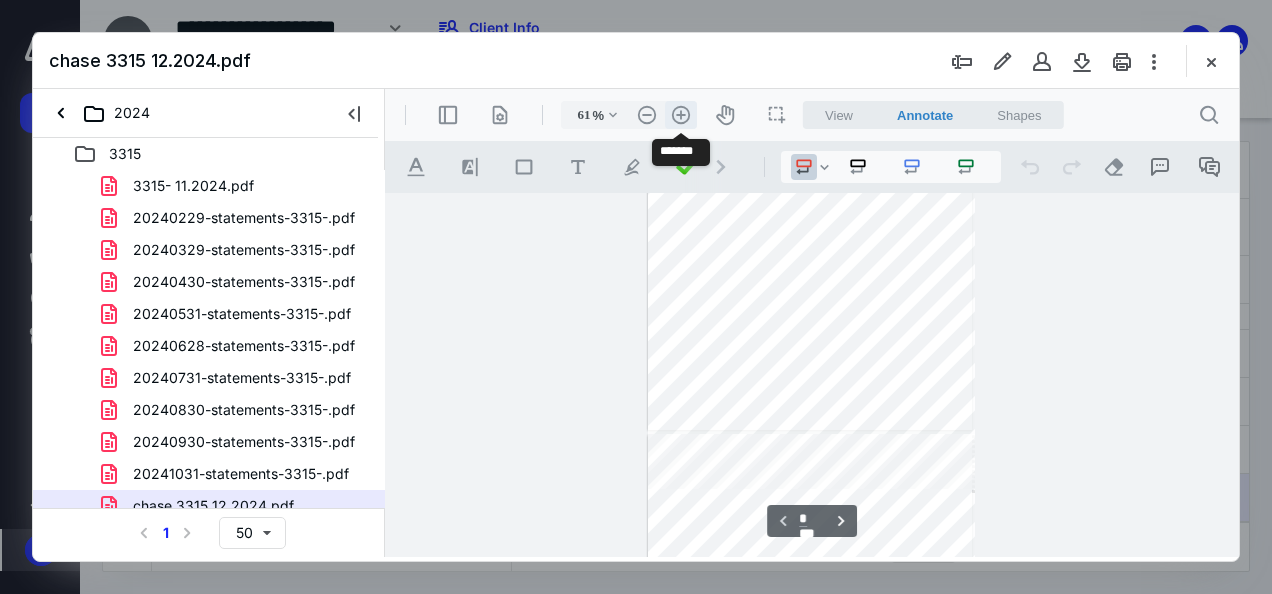 click on ".cls-1{fill:#abb0c4;} icon - header - zoom - in - line" at bounding box center [681, 115] 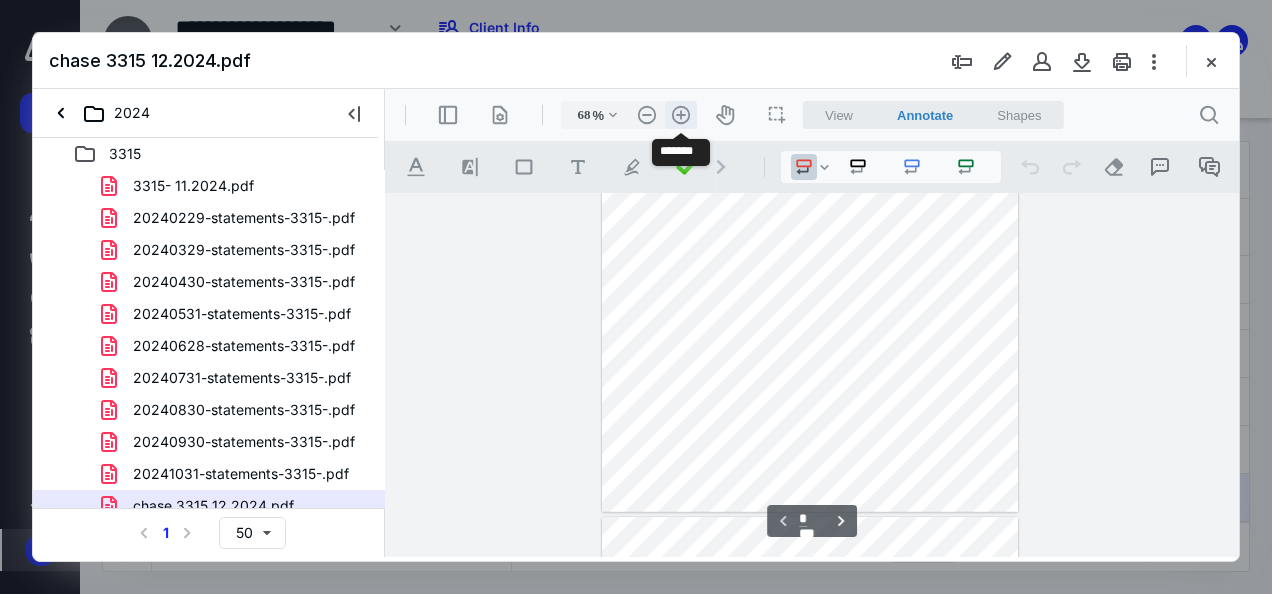 click on ".cls-1{fill:#abb0c4;} icon - header - zoom - in - line" at bounding box center [681, 115] 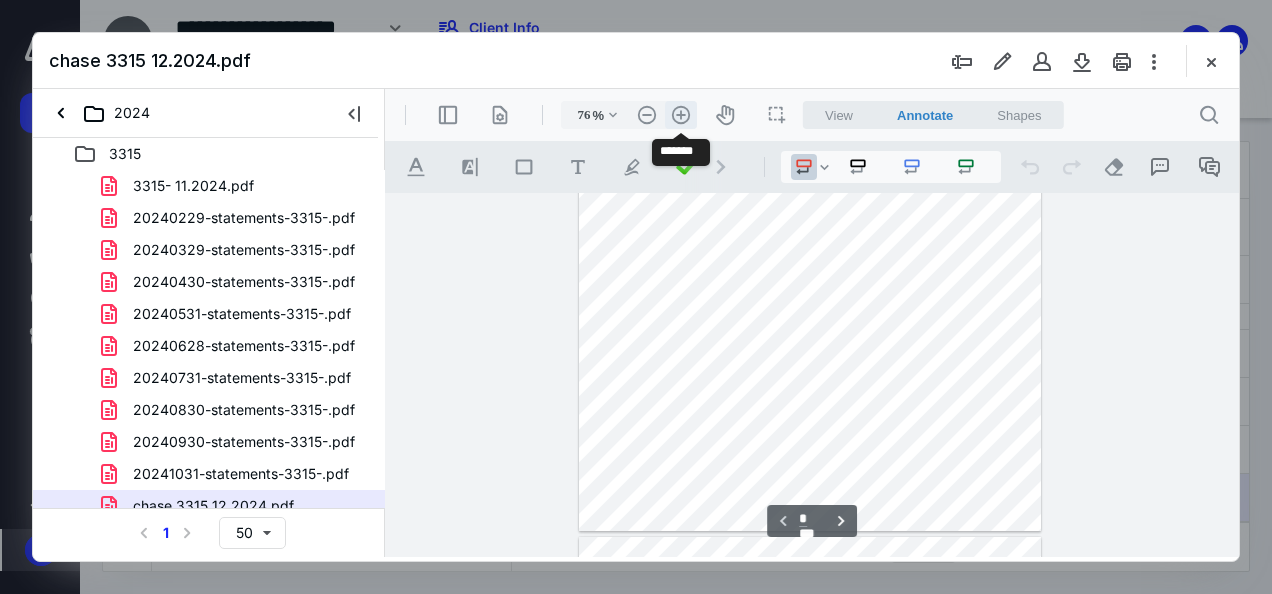 click on ".cls-1{fill:#abb0c4;} icon - header - zoom - in - line" at bounding box center [681, 115] 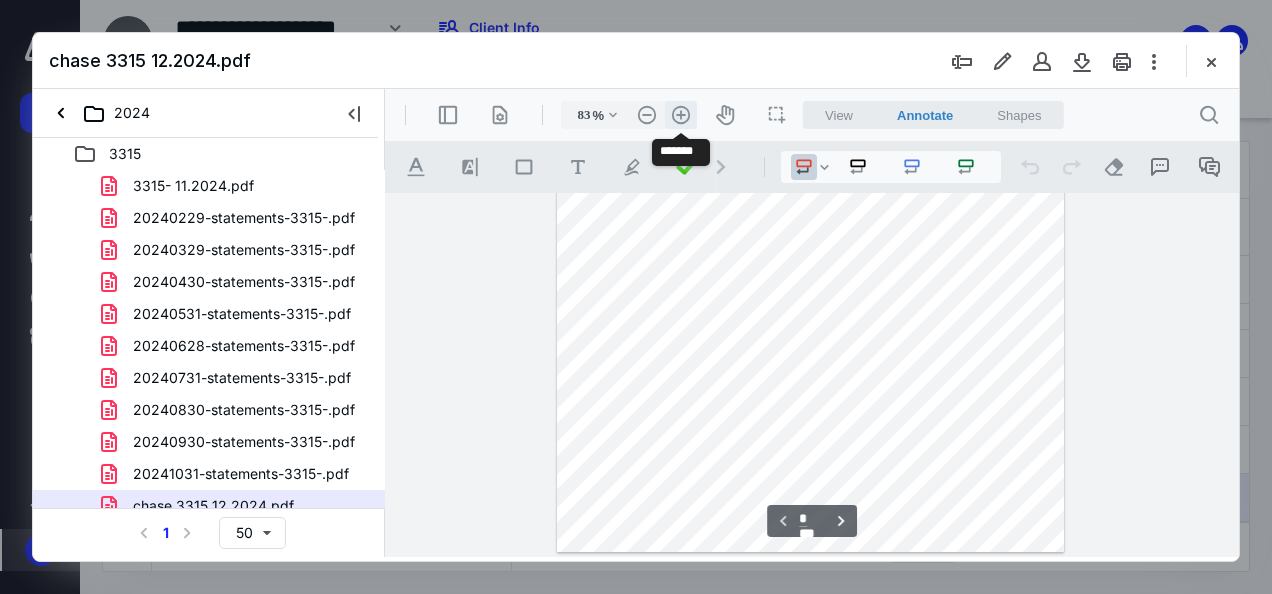 click on ".cls-1{fill:#abb0c4;} icon - header - zoom - in - line" at bounding box center [681, 115] 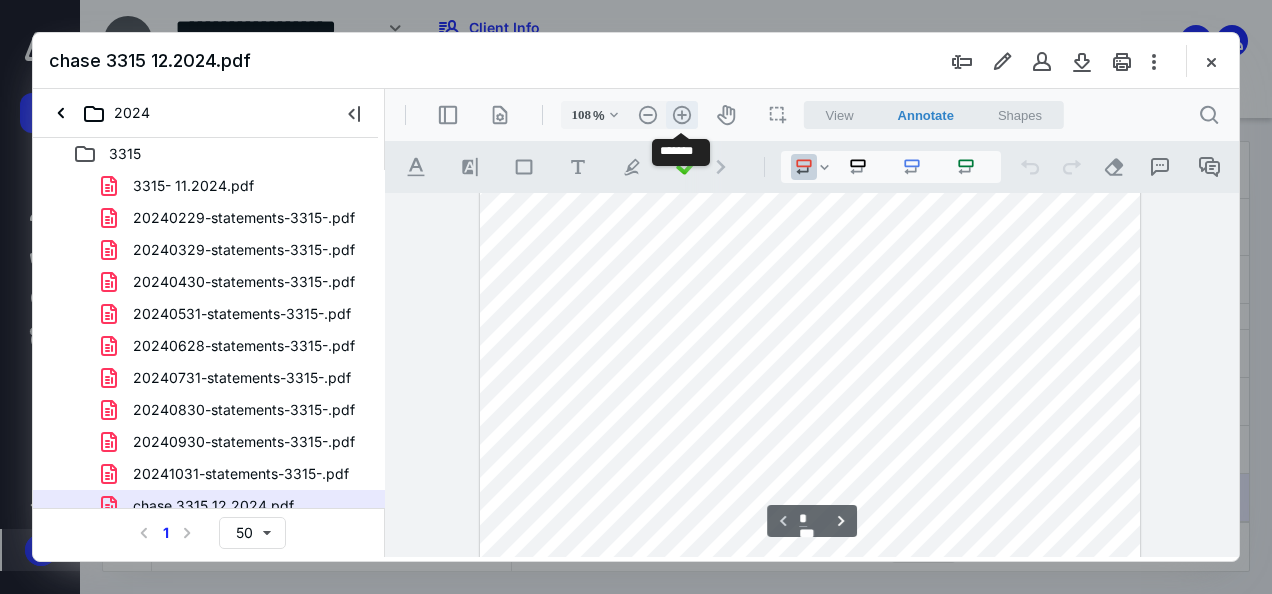click on ".cls-1{fill:#abb0c4;} icon - header - zoom - in - line" at bounding box center [682, 115] 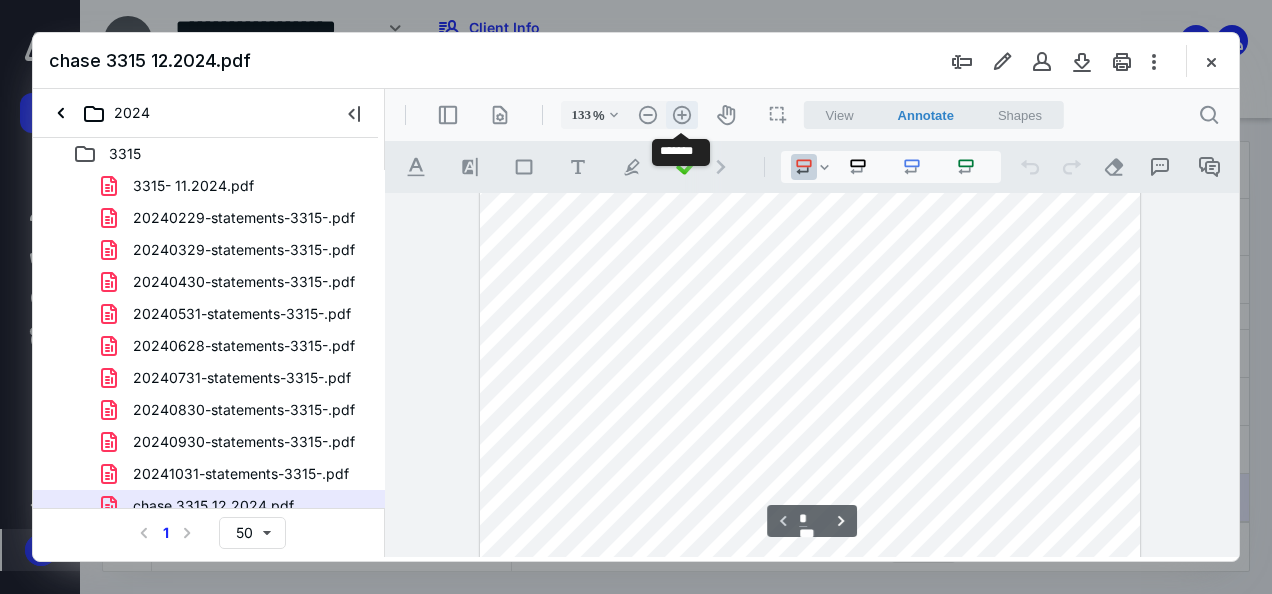 scroll, scrollTop: 561, scrollLeft: 0, axis: vertical 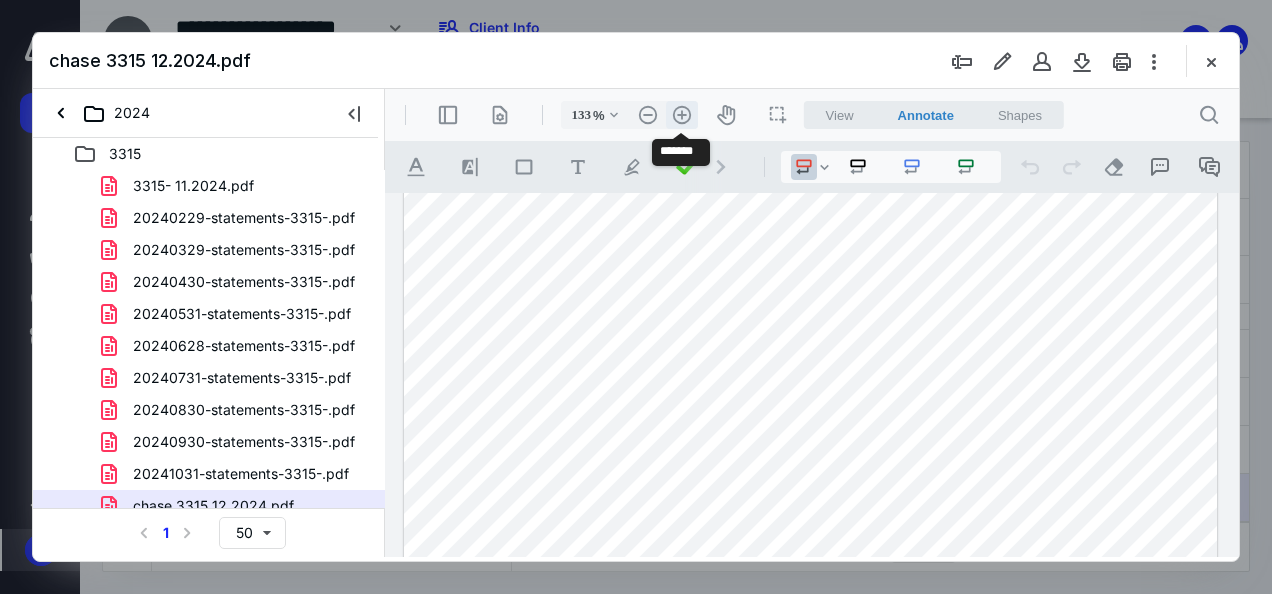 click on ".cls-1{fill:#abb0c4;} icon - header - zoom - in - line" at bounding box center [682, 115] 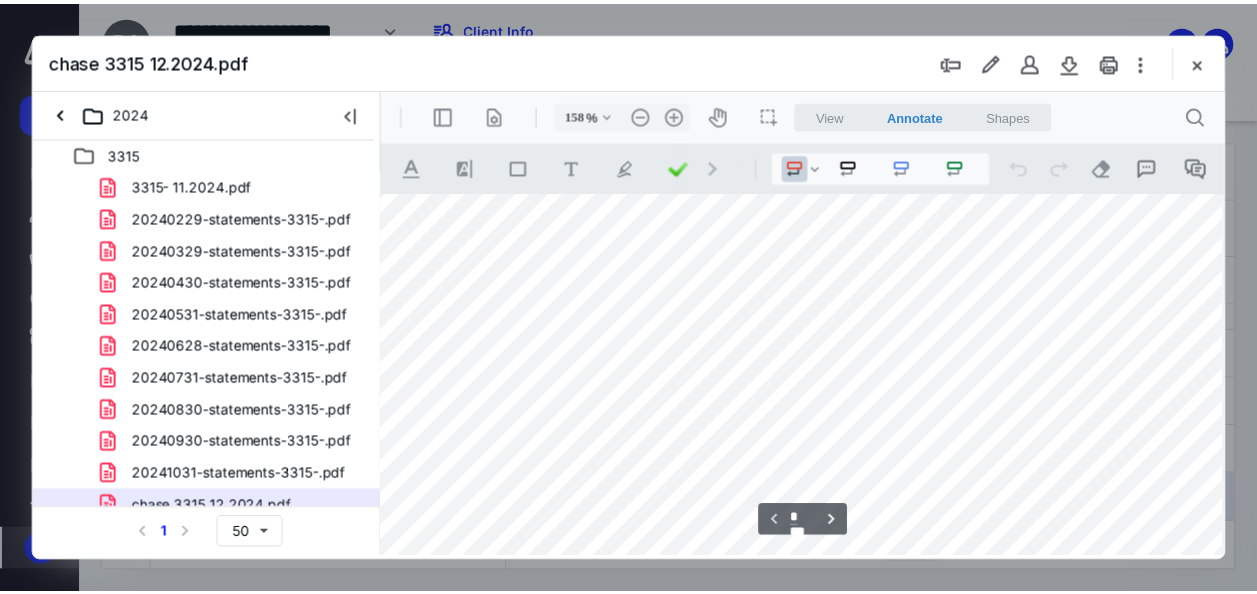 scroll, scrollTop: 0, scrollLeft: 68, axis: horizontal 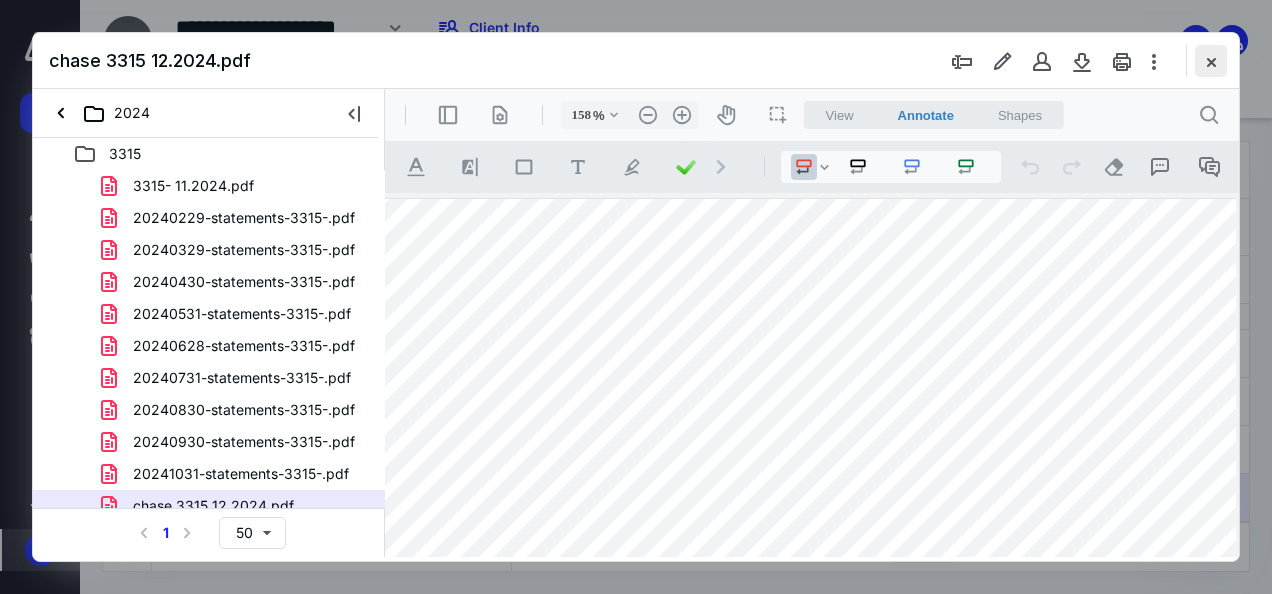 click at bounding box center [1211, 61] 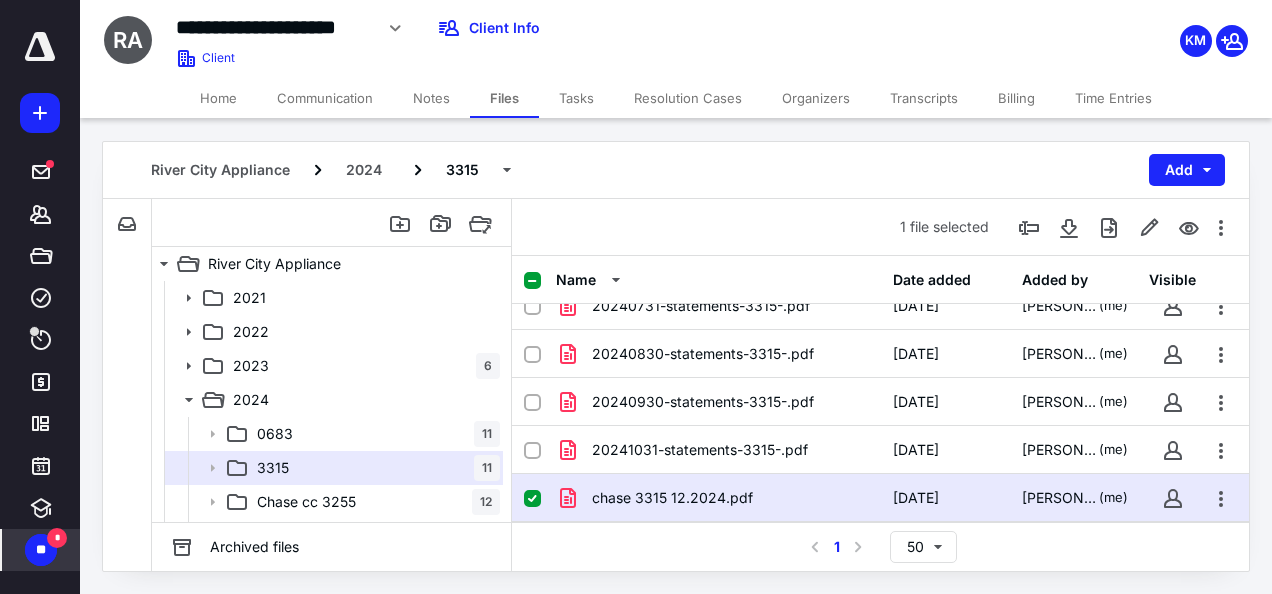 click on "Notes" at bounding box center (431, 98) 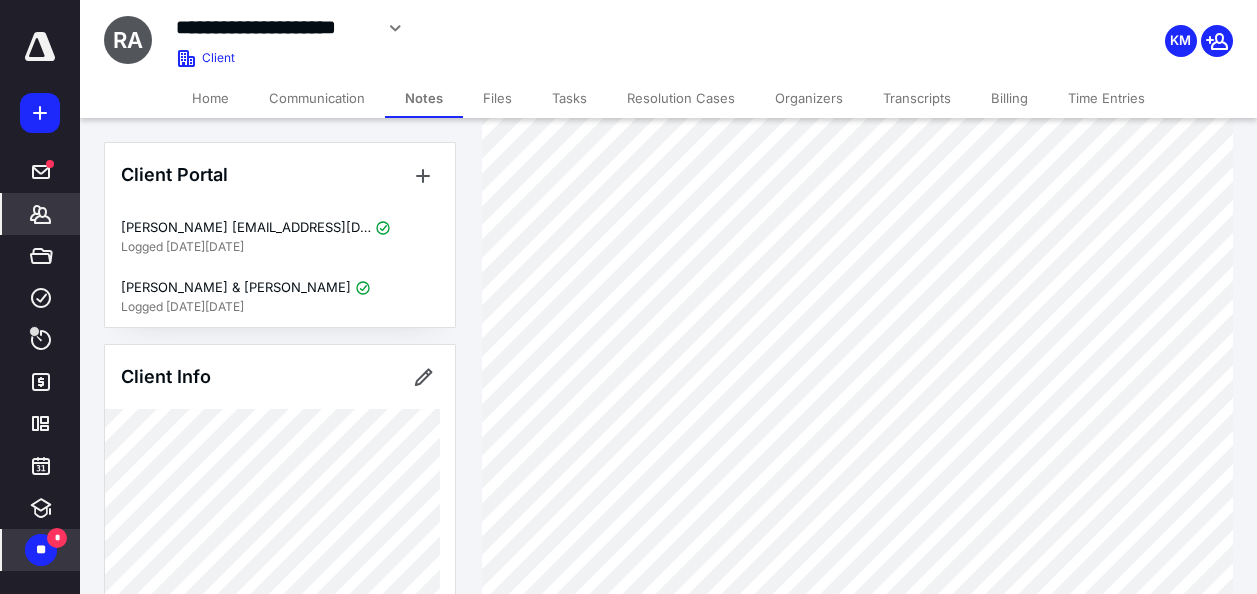 scroll, scrollTop: 500, scrollLeft: 0, axis: vertical 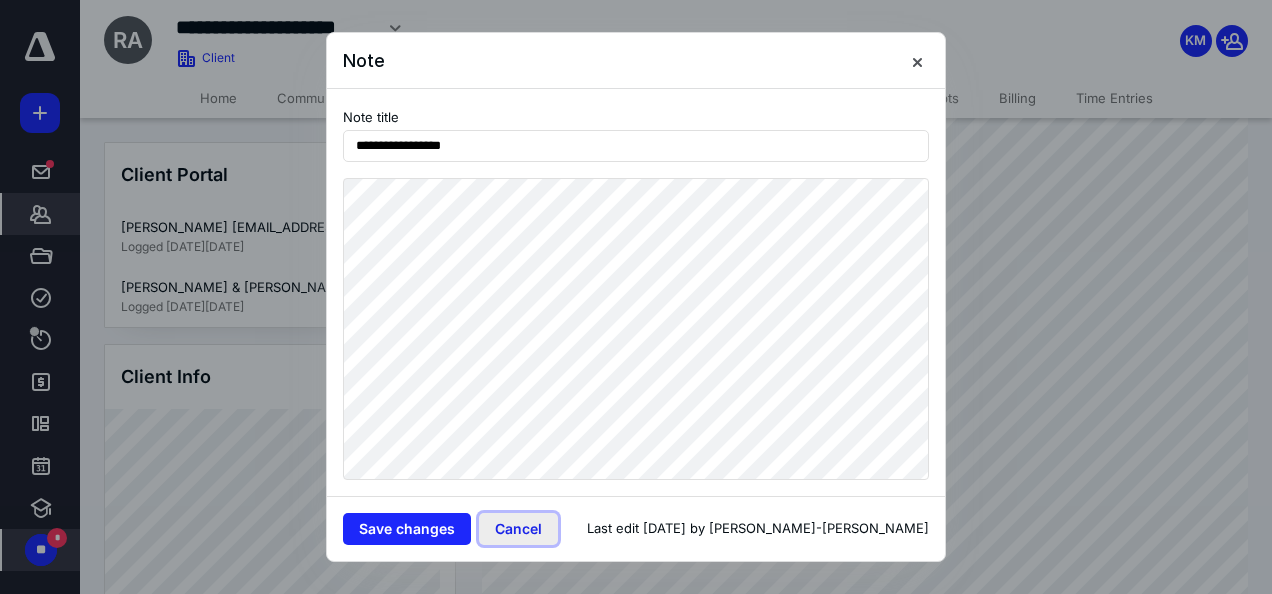 click on "Cancel" at bounding box center [518, 529] 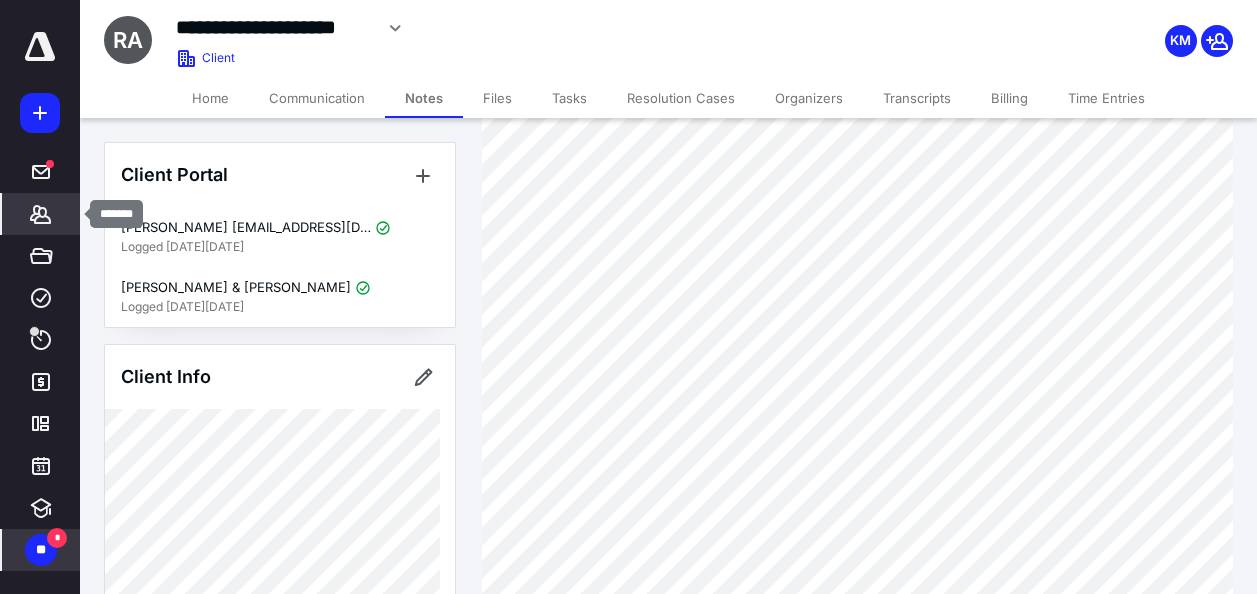 click 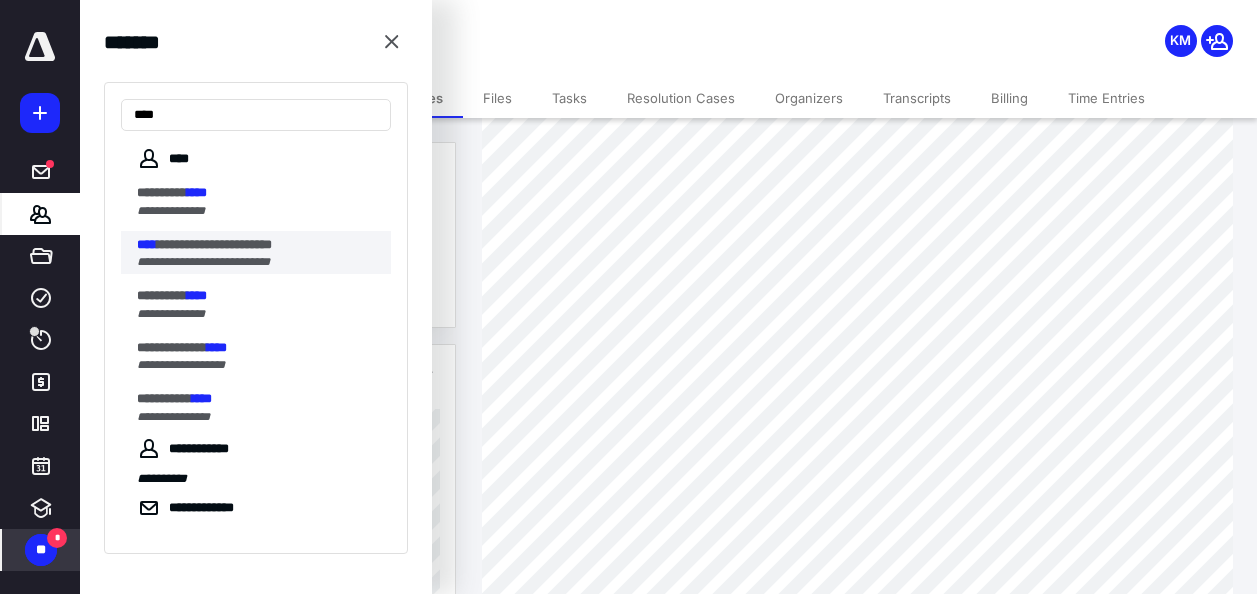 type on "****" 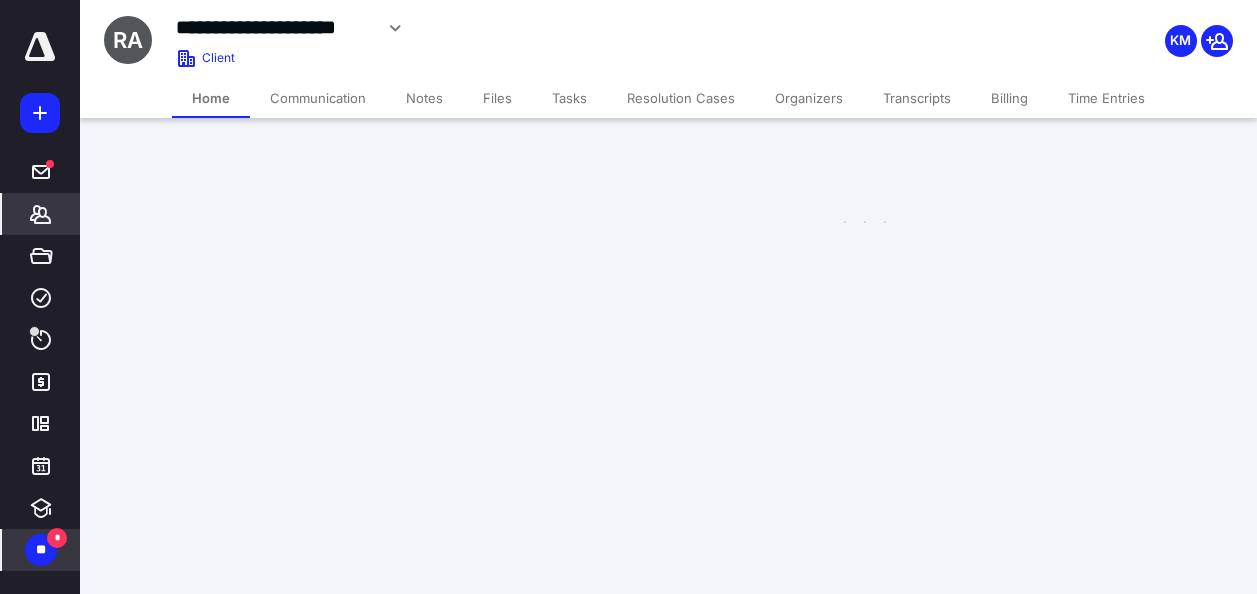 scroll, scrollTop: 0, scrollLeft: 0, axis: both 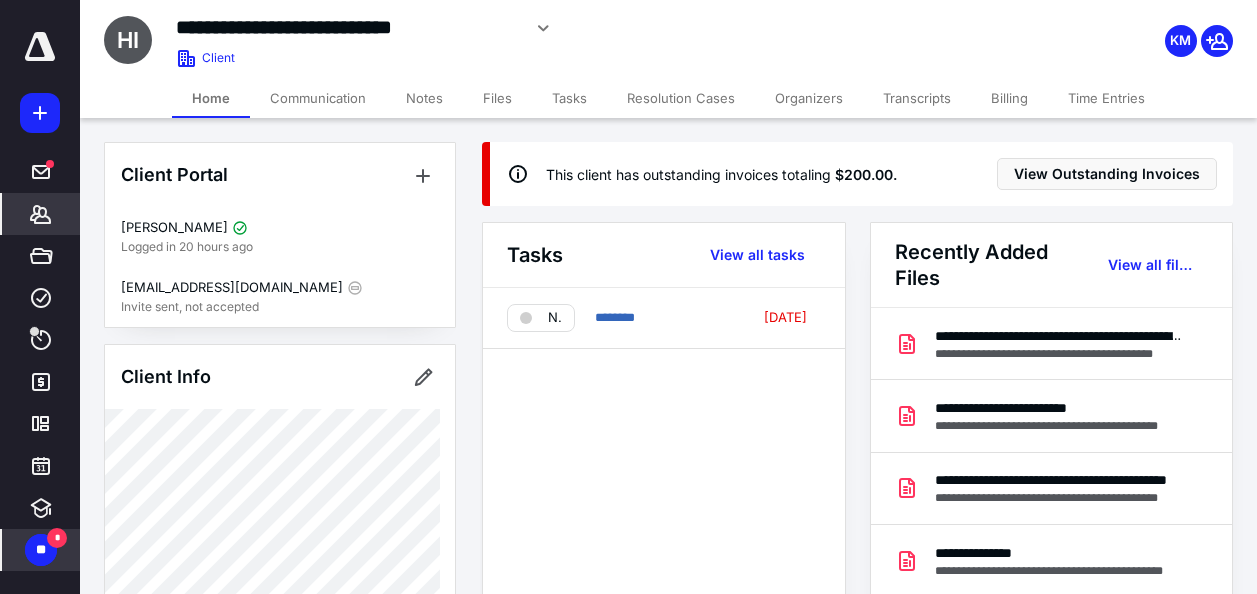 click on "Notes" at bounding box center [424, 98] 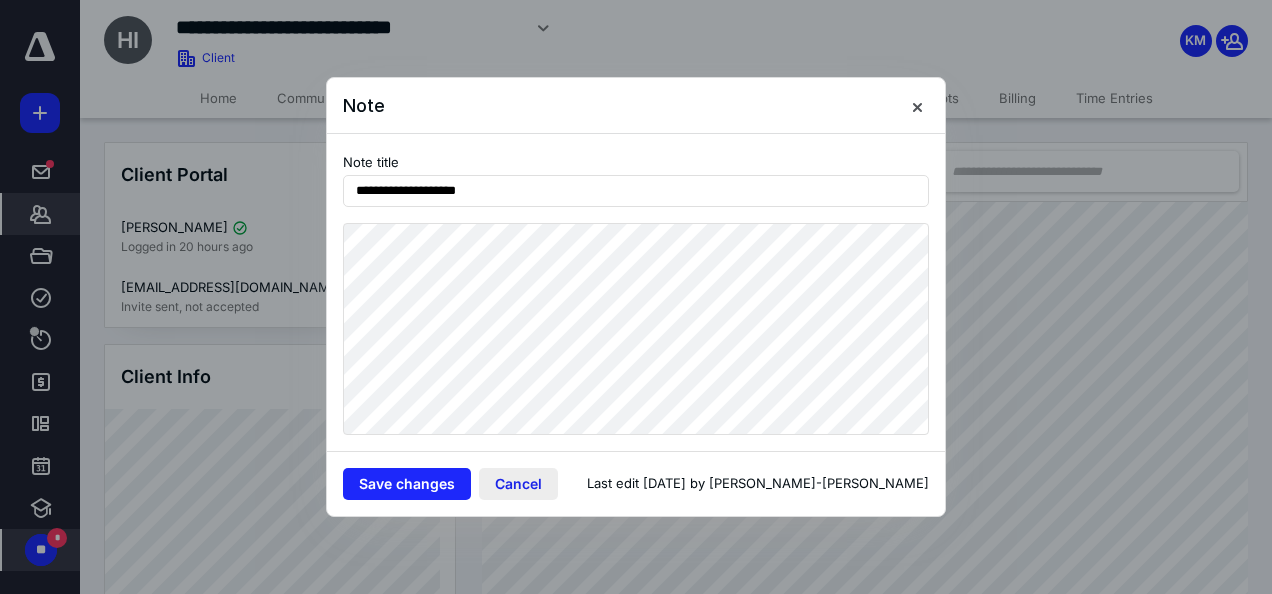 click on "Cancel" at bounding box center (518, 484) 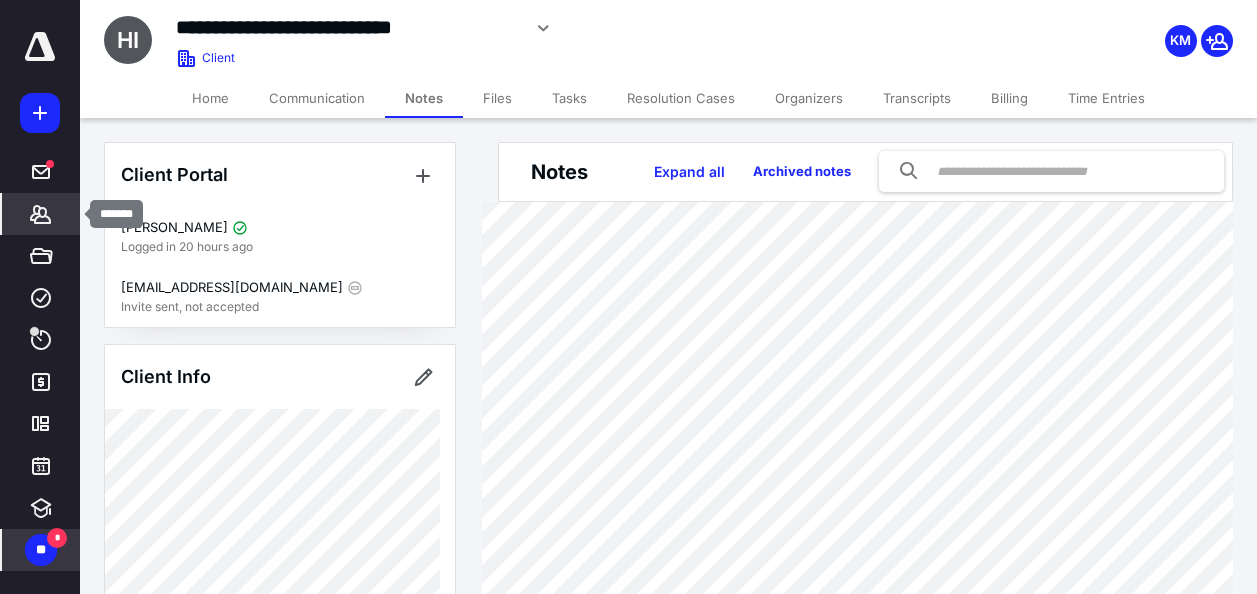 click 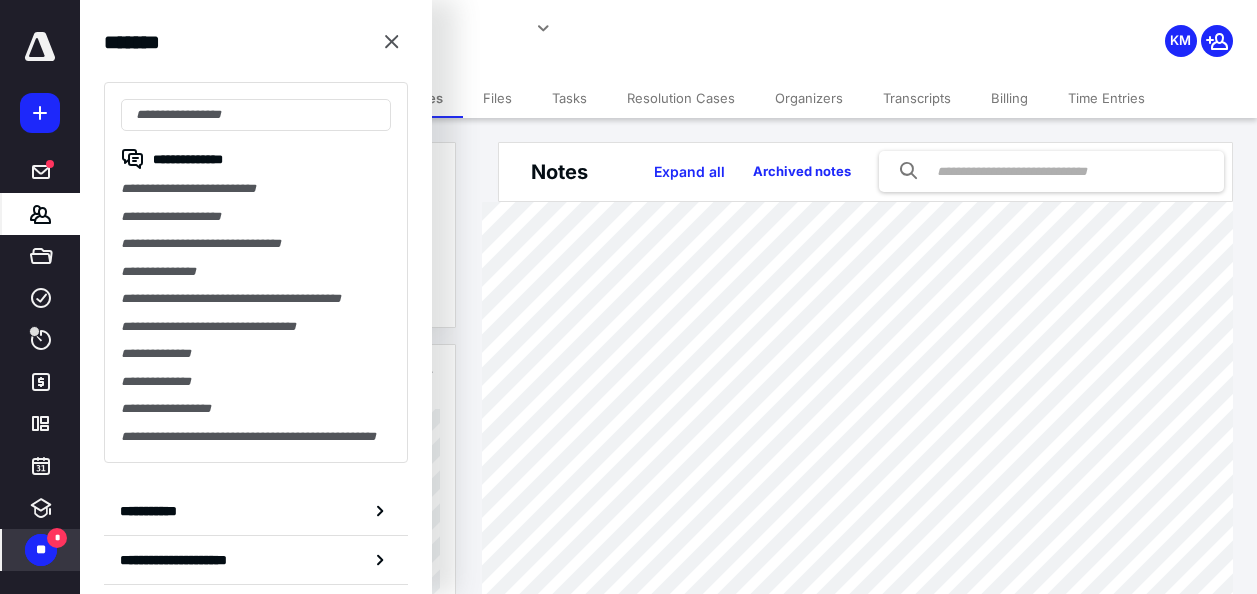 click on "**********" at bounding box center [256, 217] 